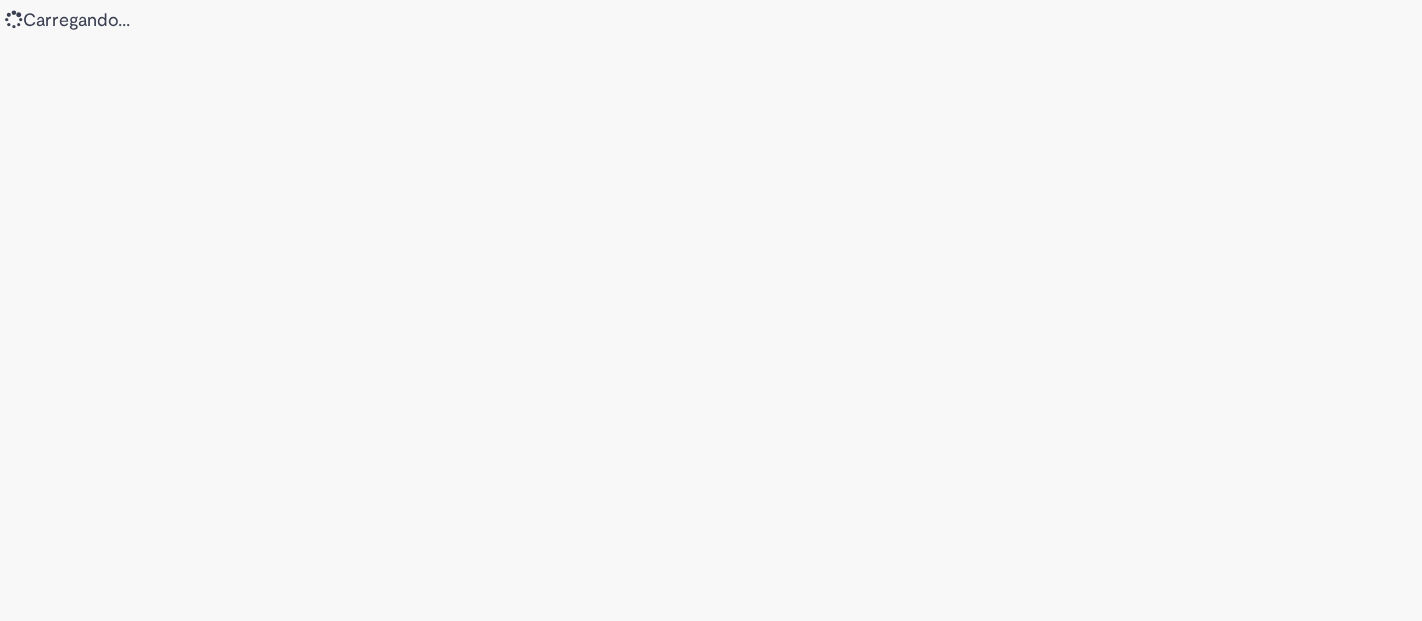 scroll, scrollTop: 0, scrollLeft: 0, axis: both 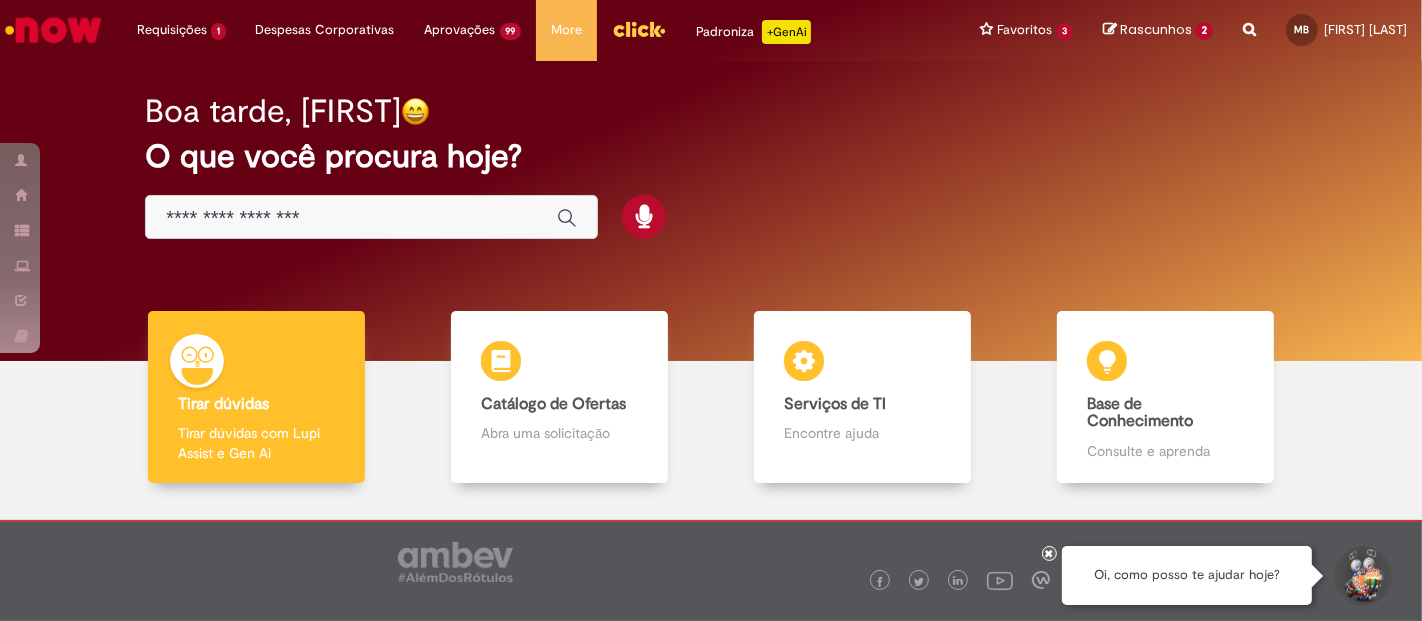 click at bounding box center [351, 218] 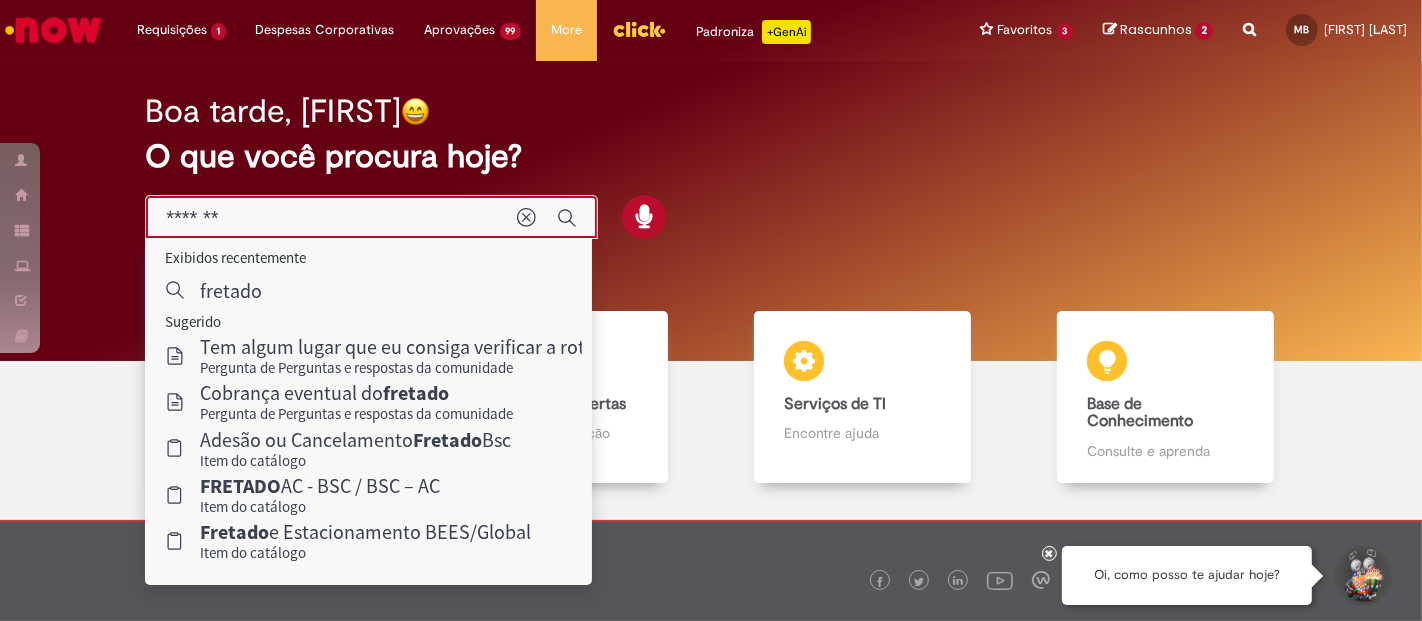 type on "*******" 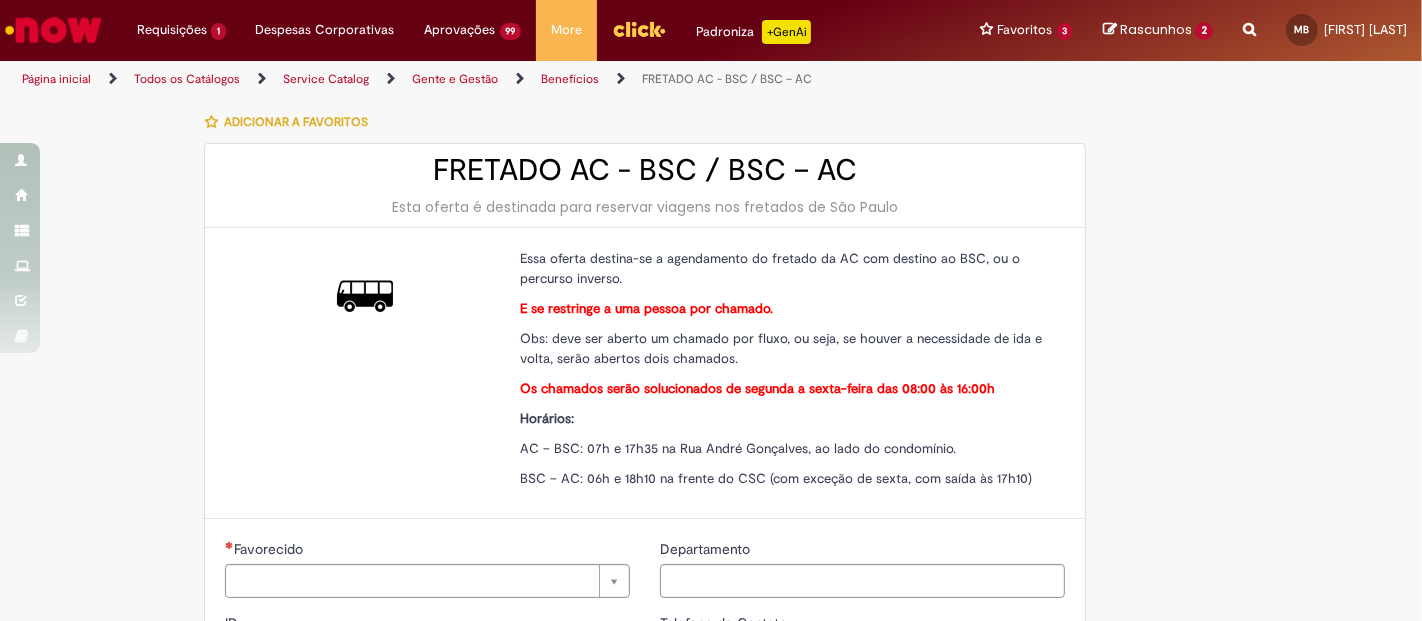 type on "********" 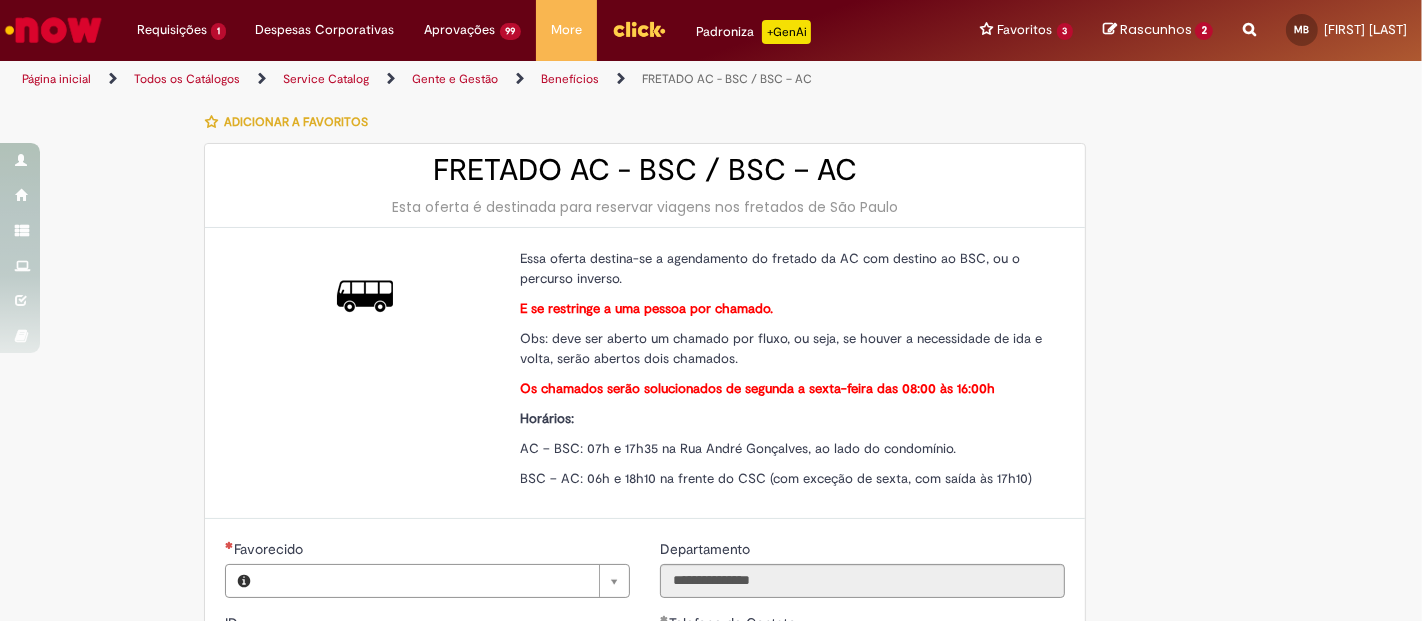 type on "**********" 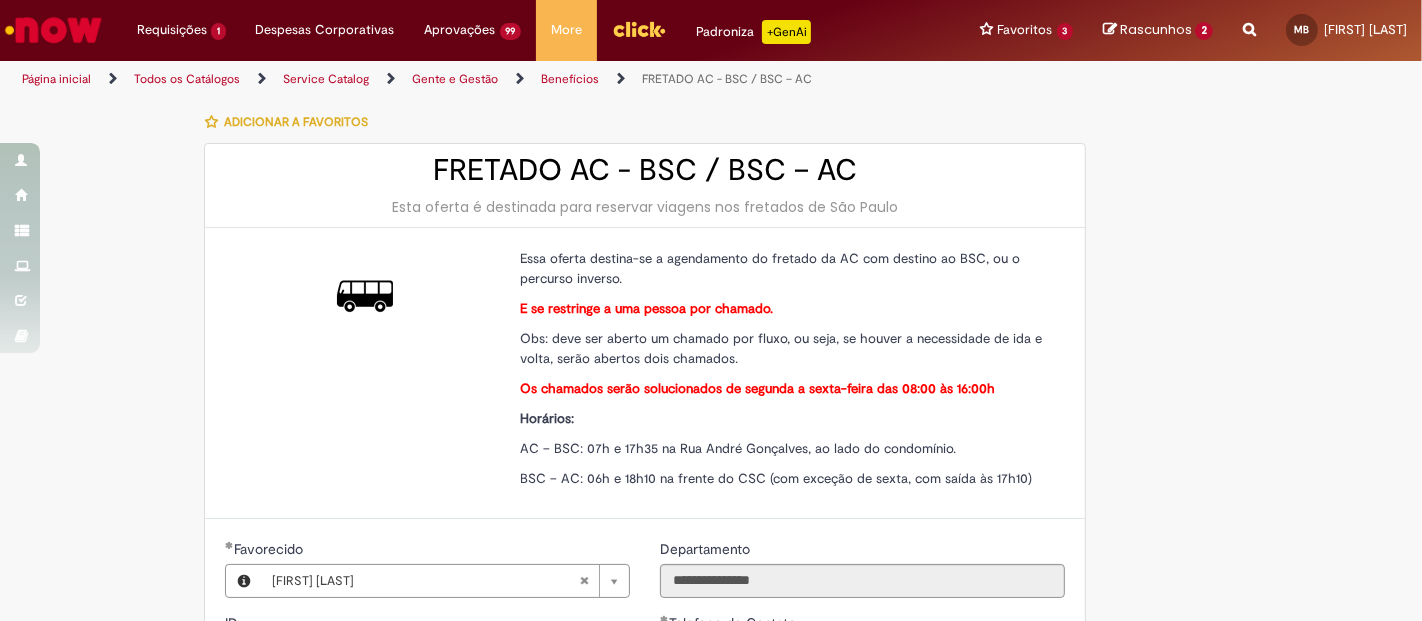 type on "**********" 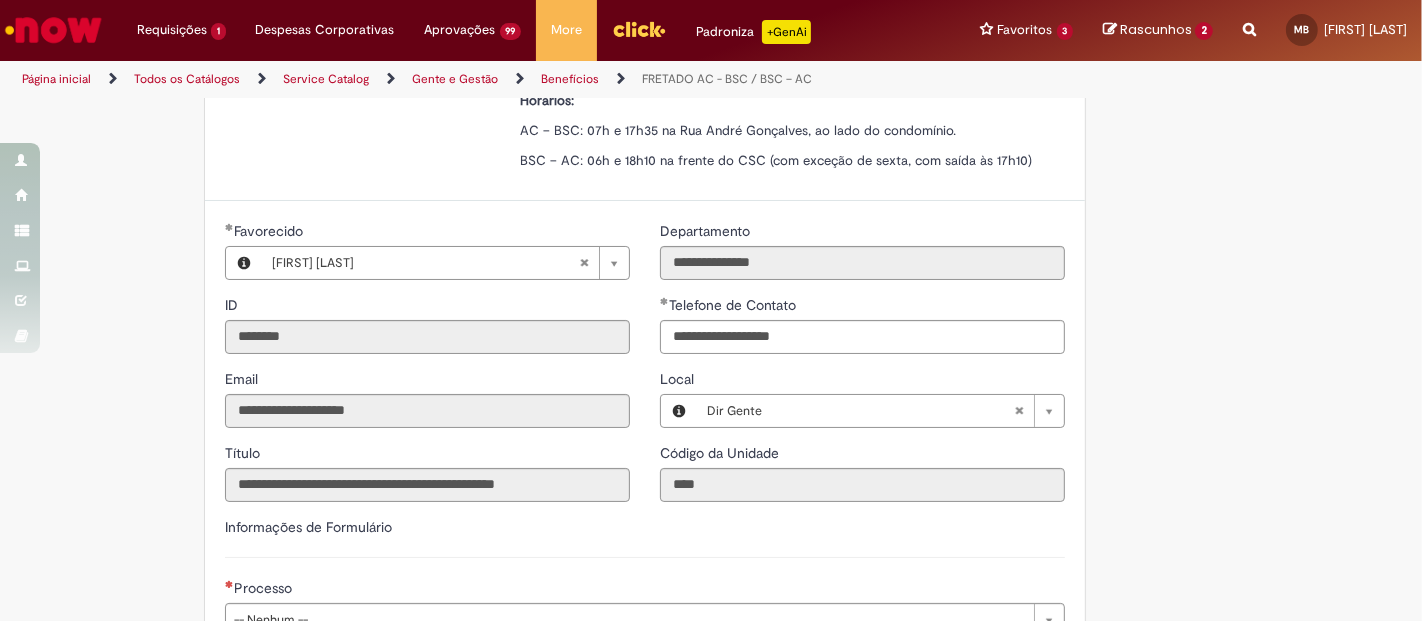 scroll, scrollTop: 553, scrollLeft: 0, axis: vertical 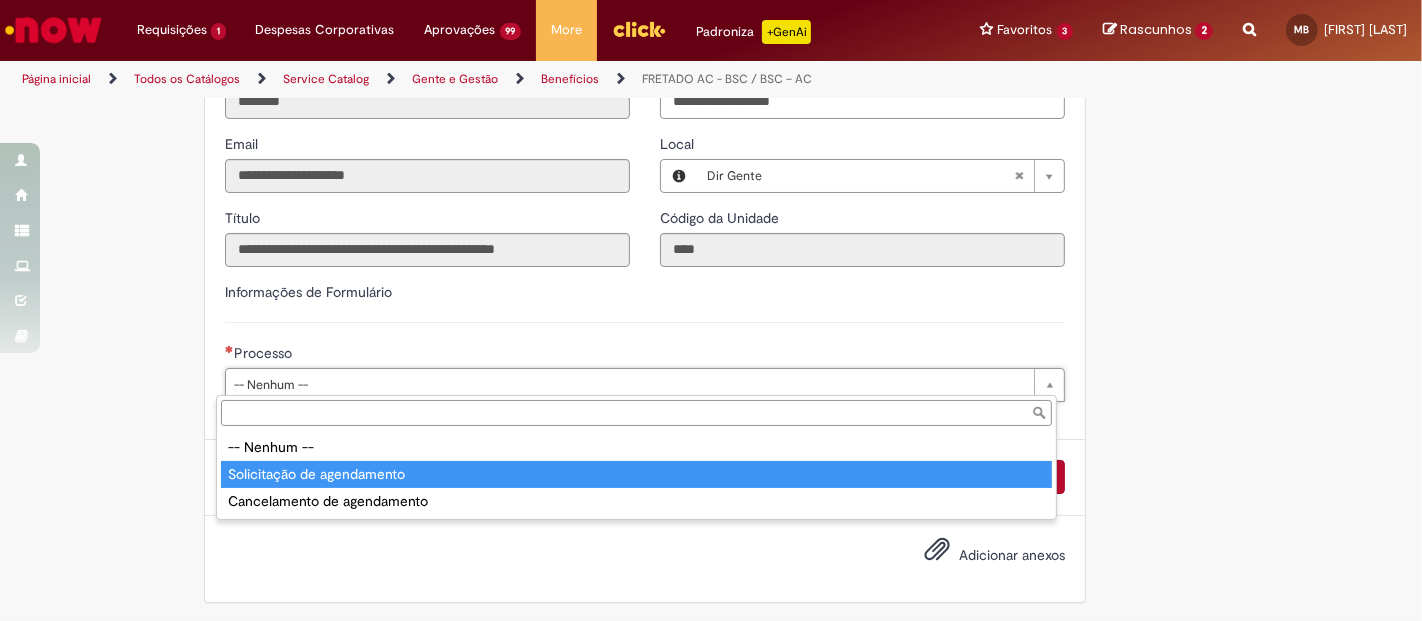 type on "**********" 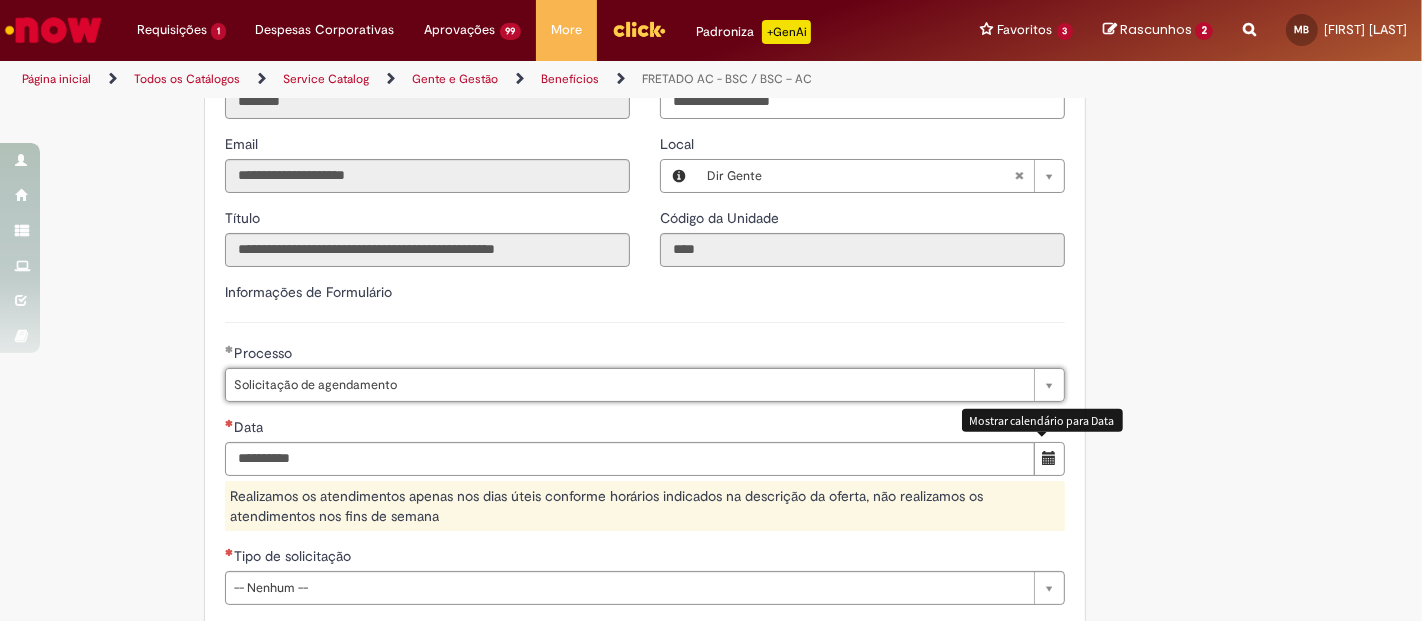click at bounding box center (1049, 459) 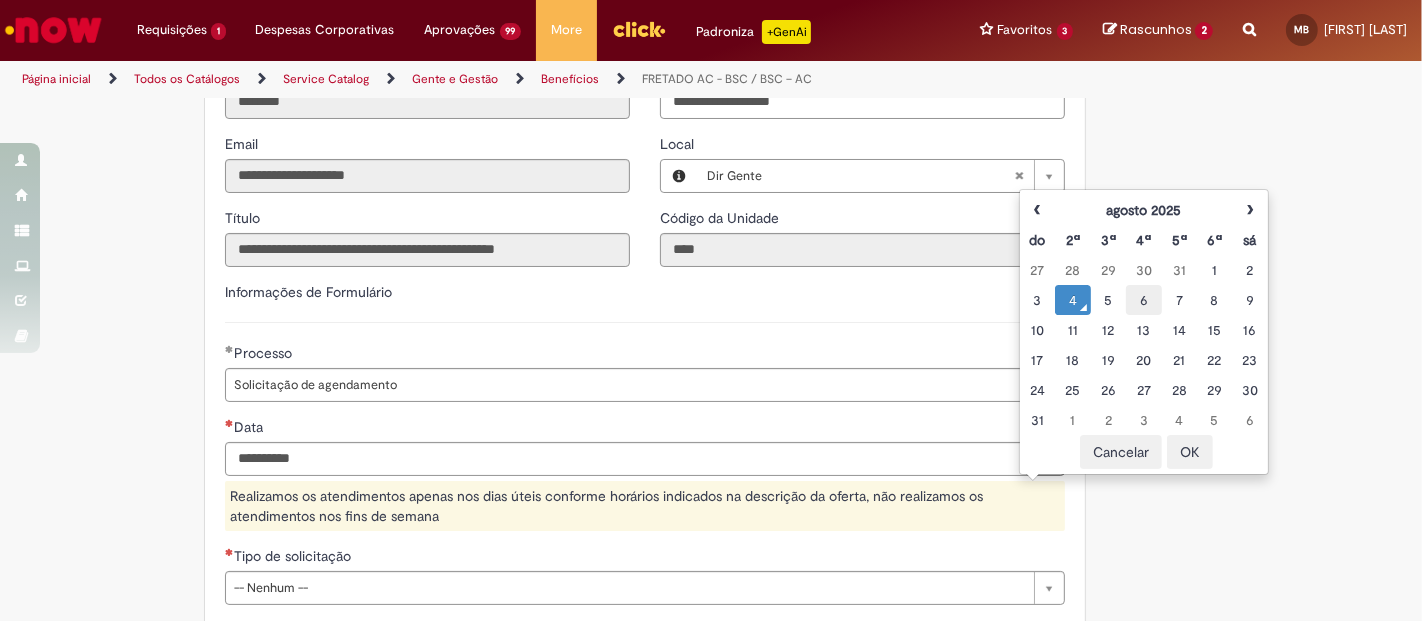 click on "6" at bounding box center [1143, 300] 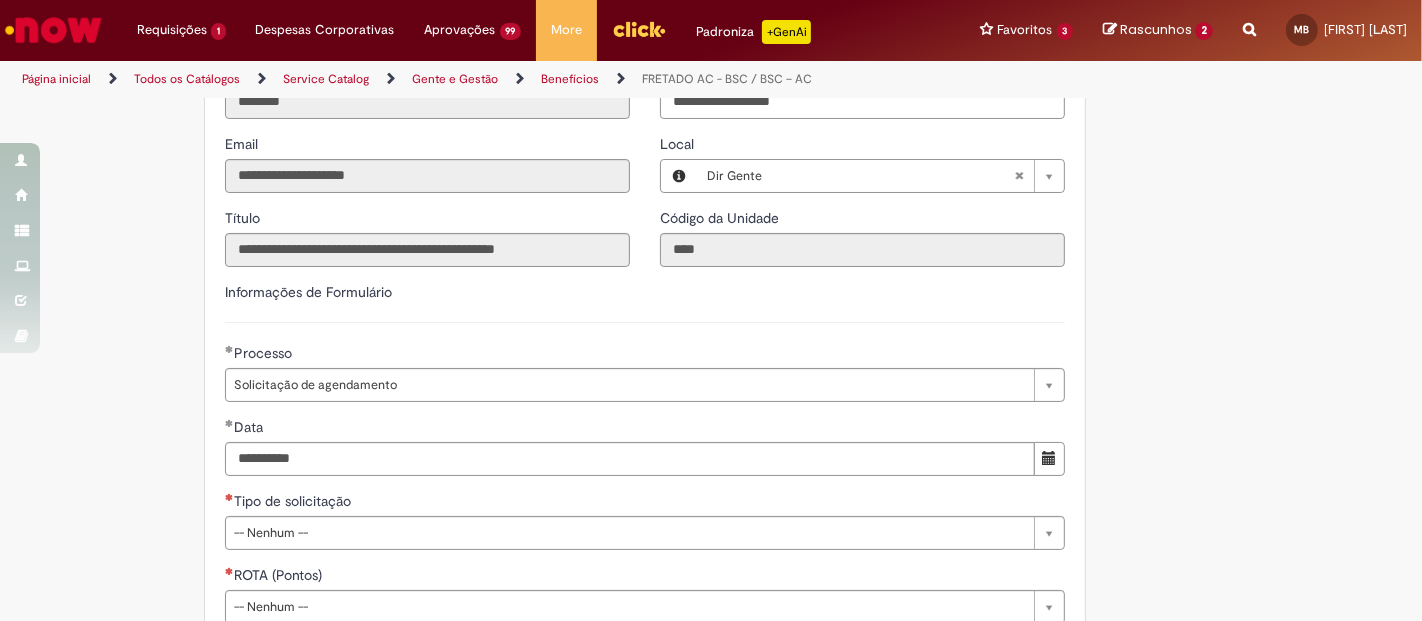 click on "**********" at bounding box center (613, 305) 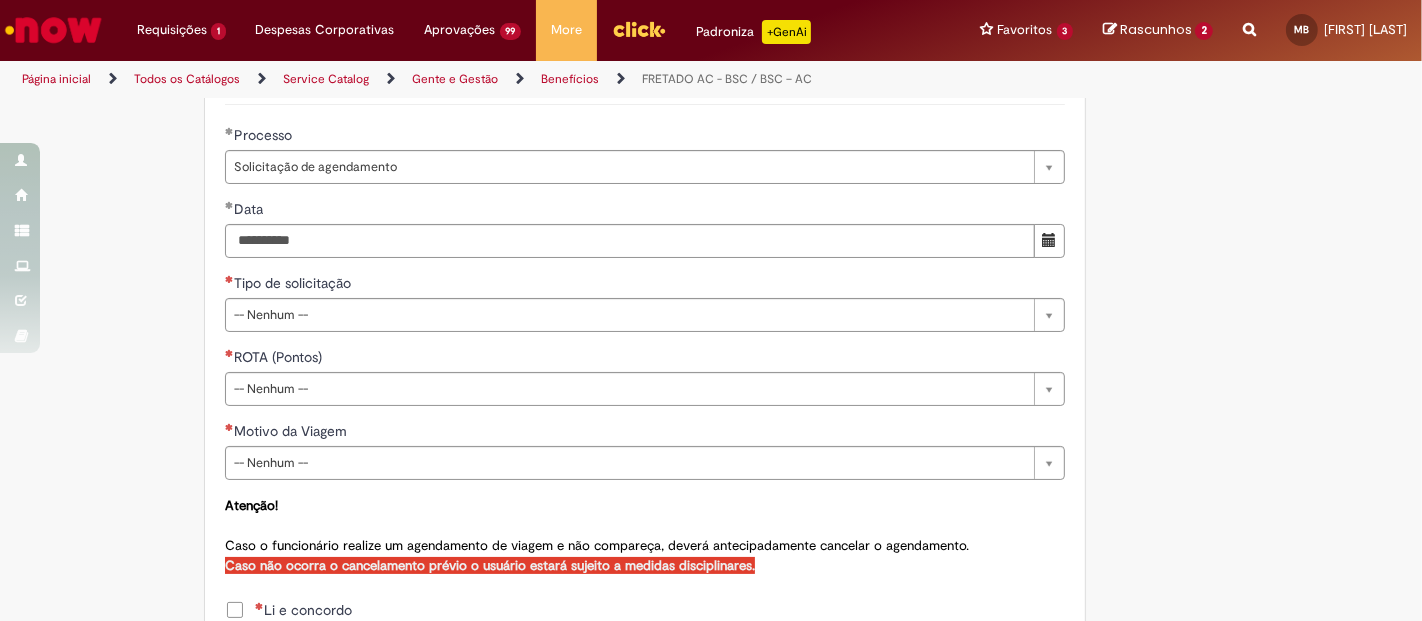 scroll, scrollTop: 775, scrollLeft: 0, axis: vertical 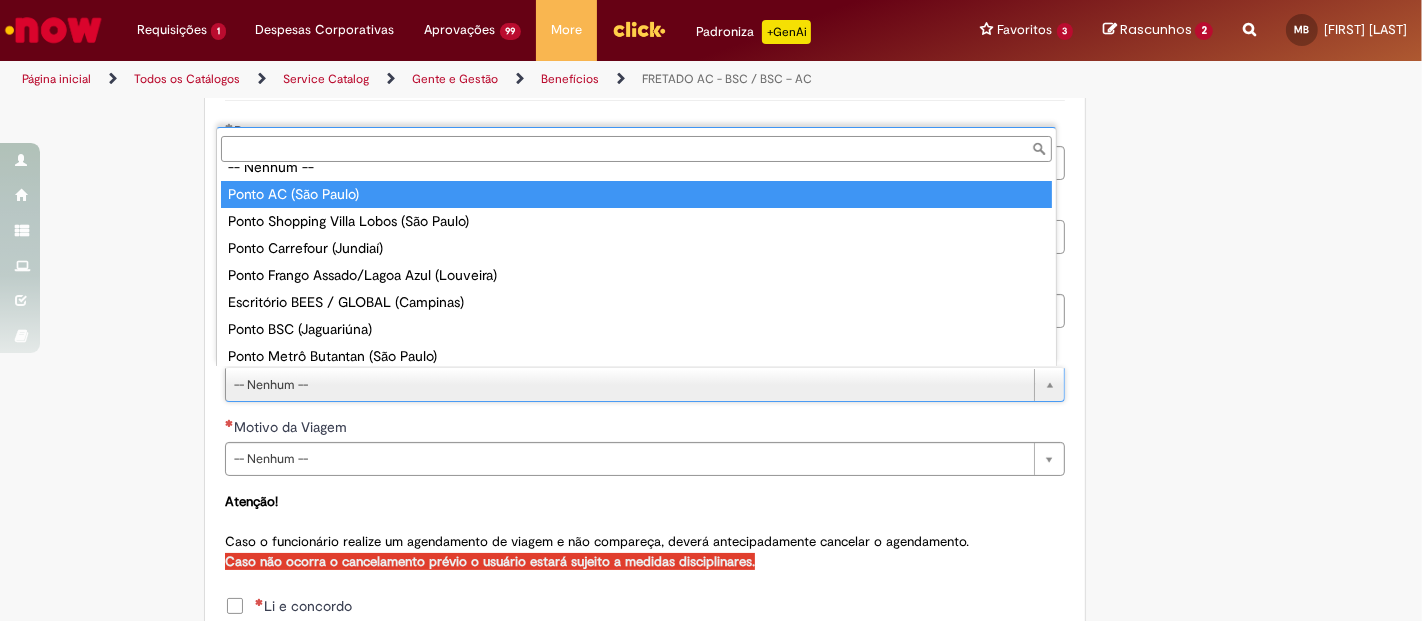 type on "**********" 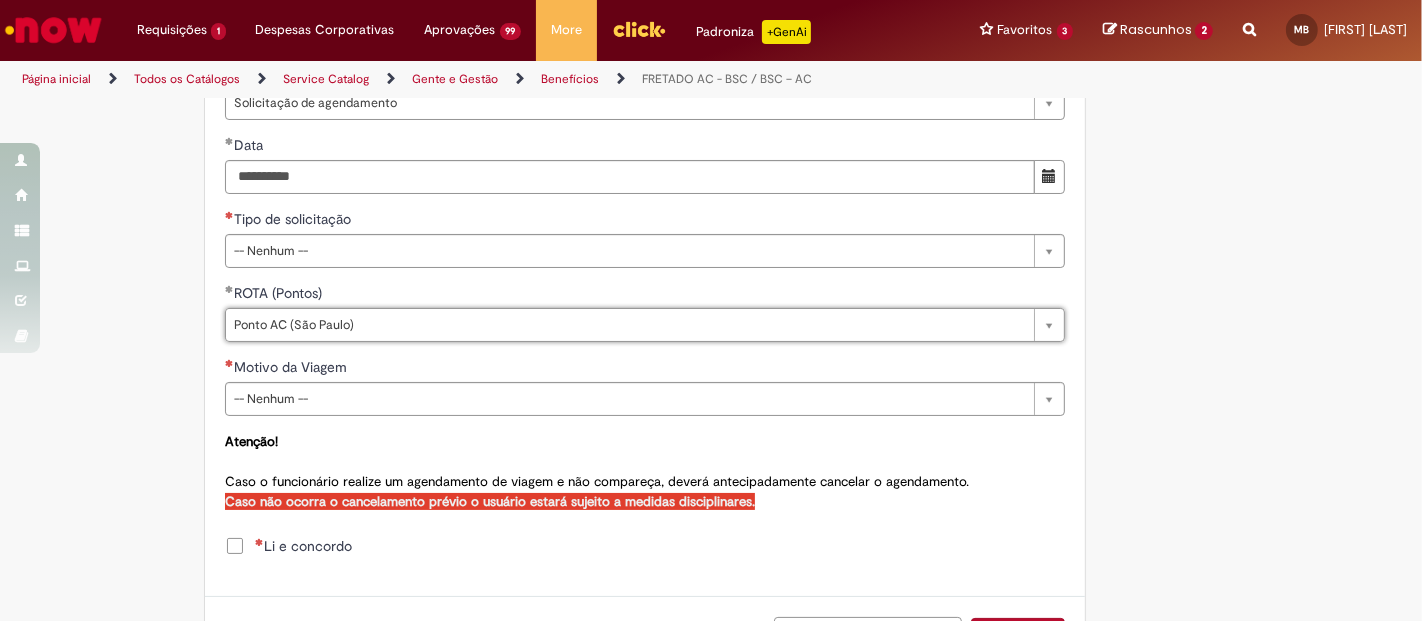 scroll, scrollTop: 886, scrollLeft: 0, axis: vertical 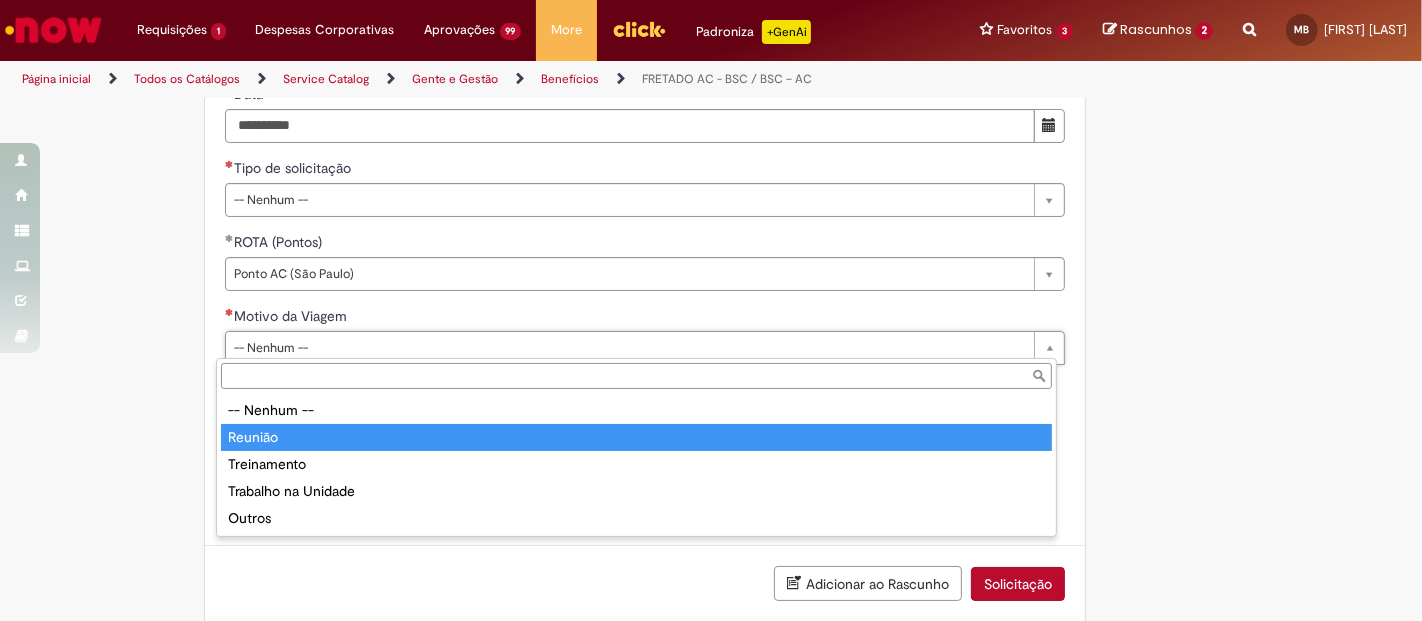 type on "*******" 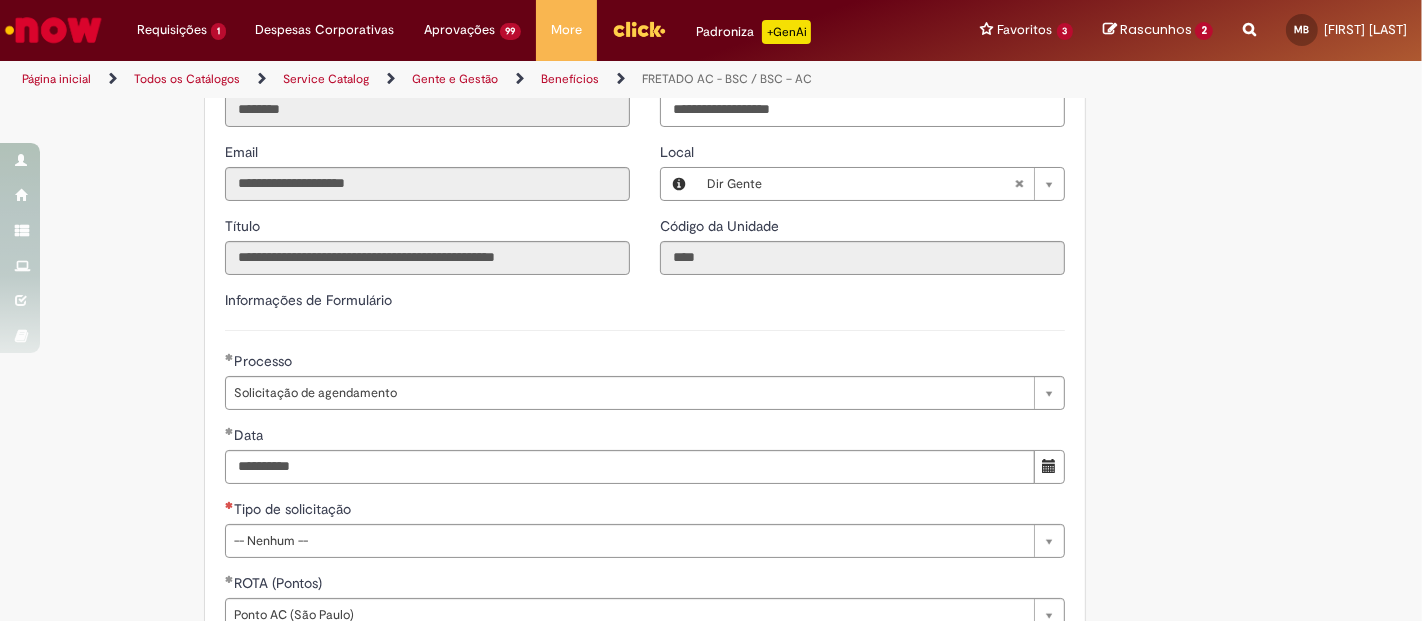 scroll, scrollTop: 656, scrollLeft: 0, axis: vertical 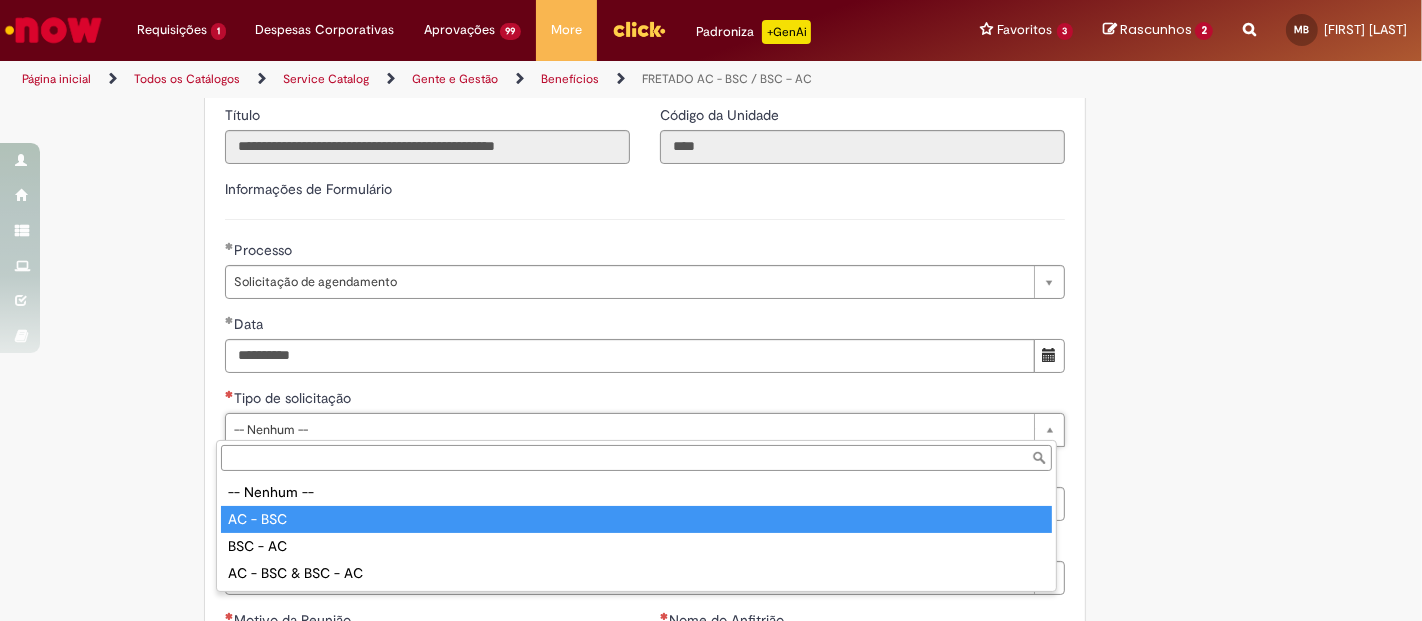 type on "********" 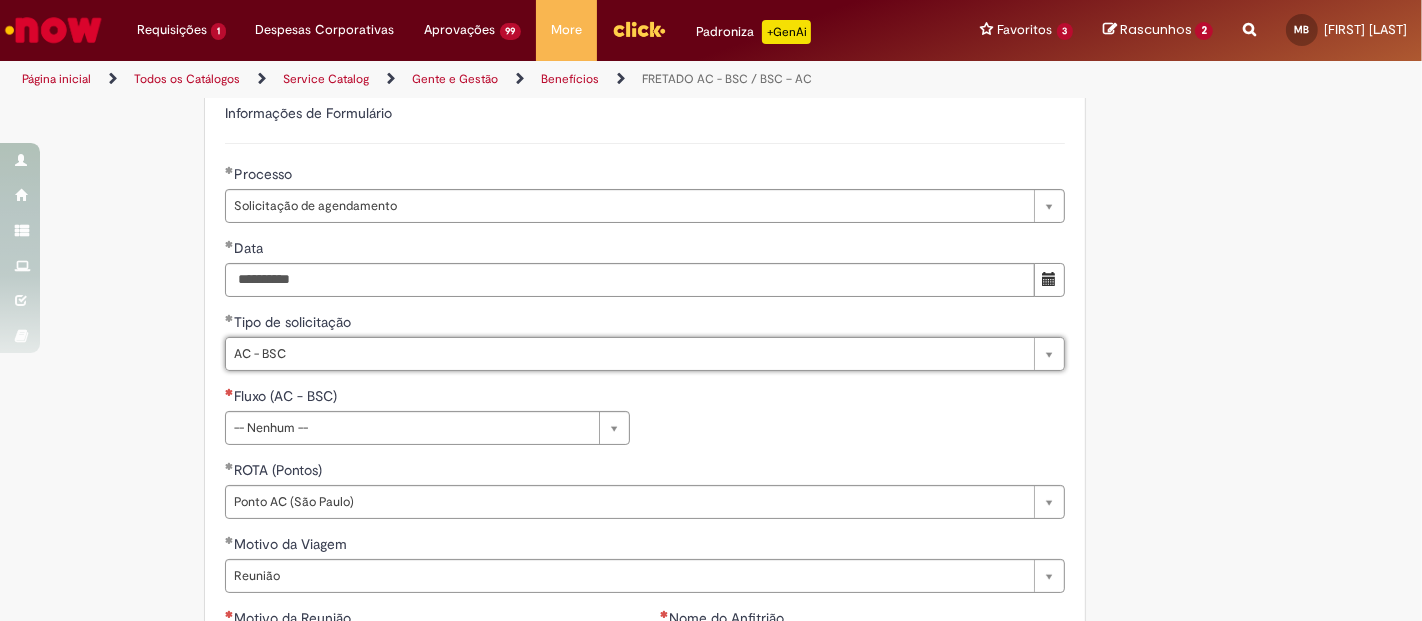 scroll, scrollTop: 767, scrollLeft: 0, axis: vertical 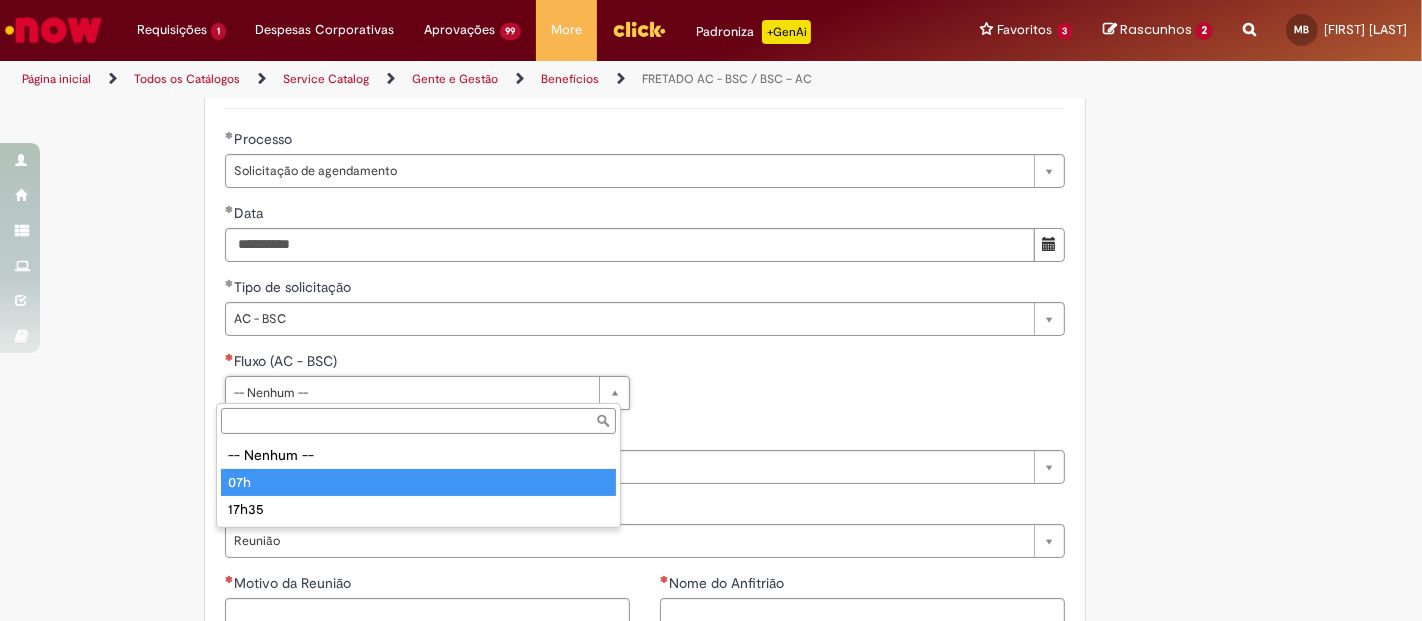 type on "***" 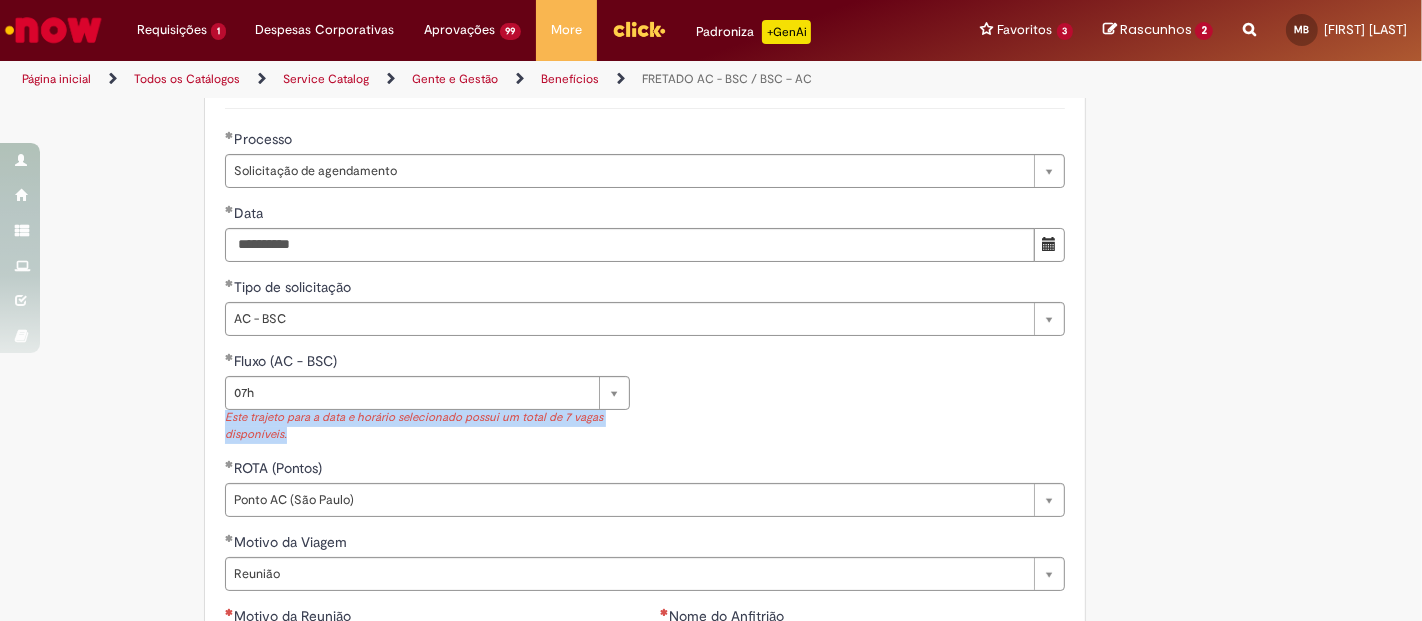 drag, startPoint x: 275, startPoint y: 428, endPoint x: 205, endPoint y: 416, distance: 71.021126 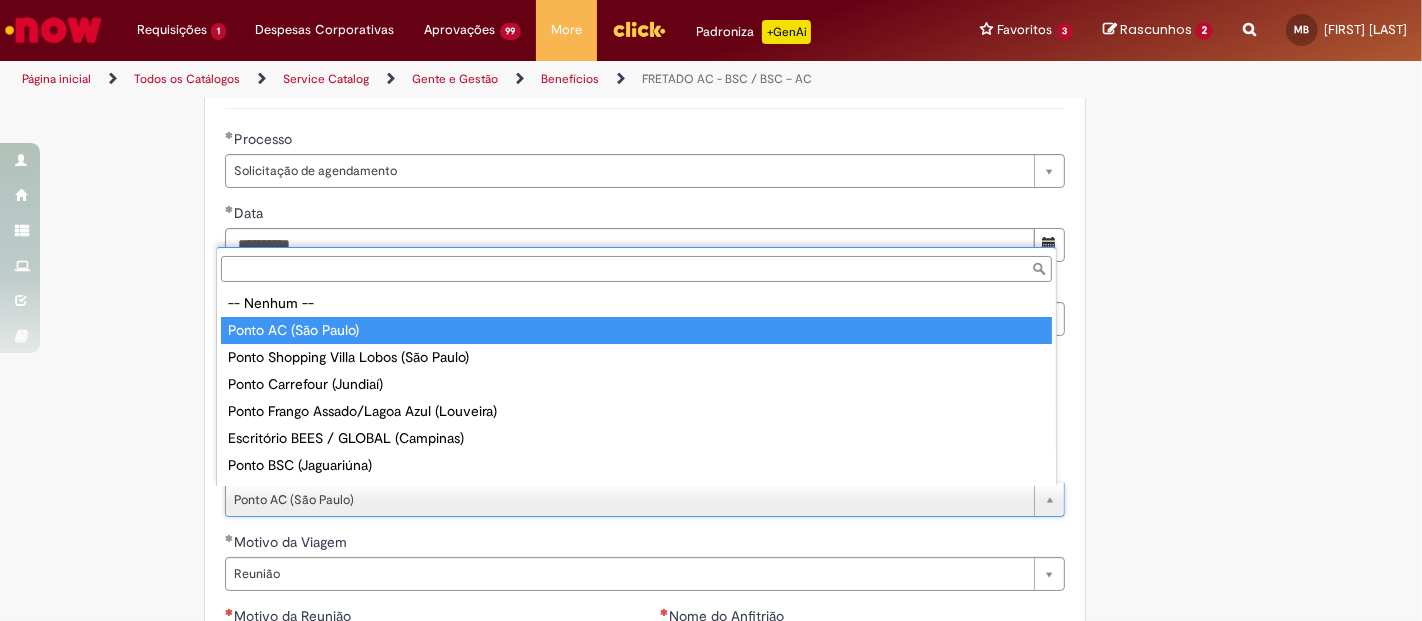 type on "**********" 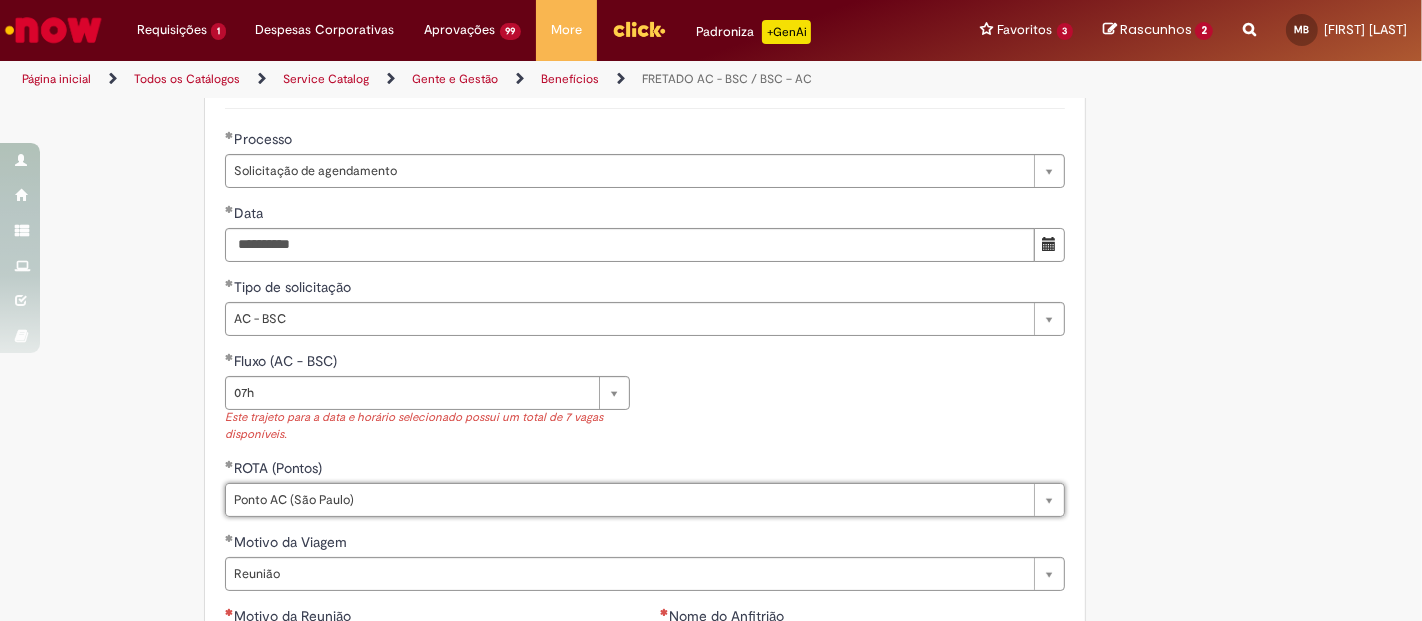 scroll, scrollTop: 0, scrollLeft: 130, axis: horizontal 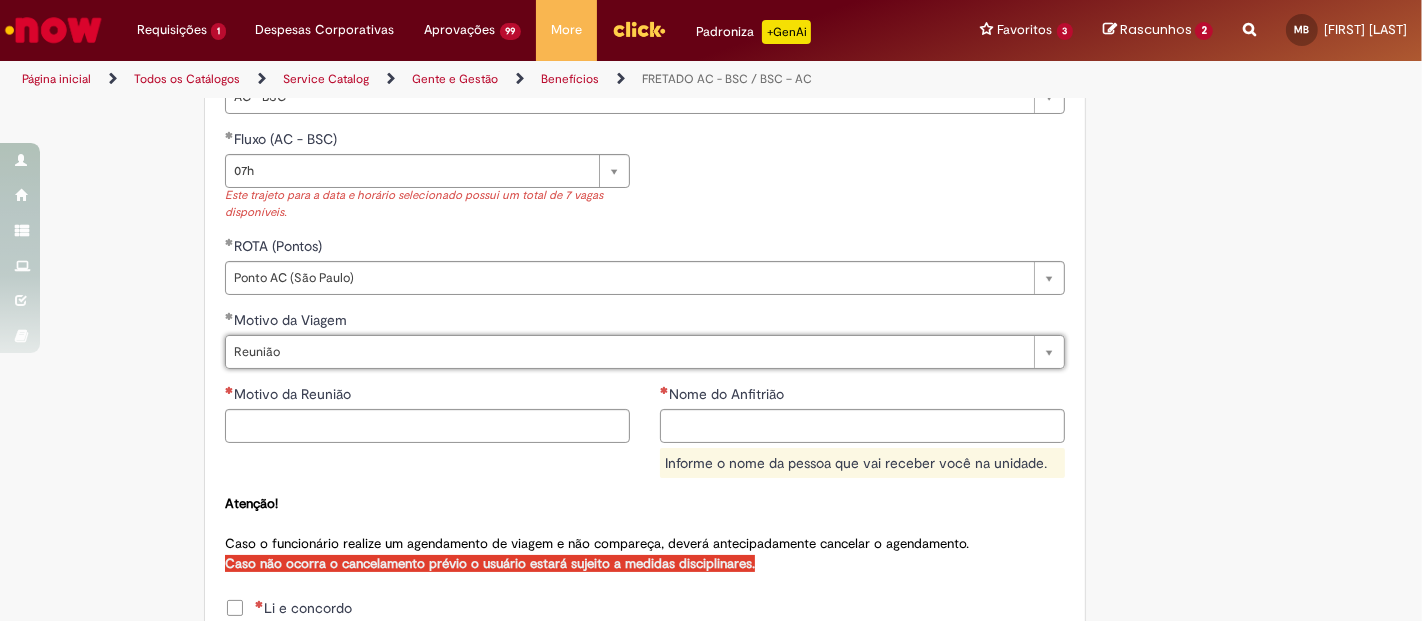 type on "*******" 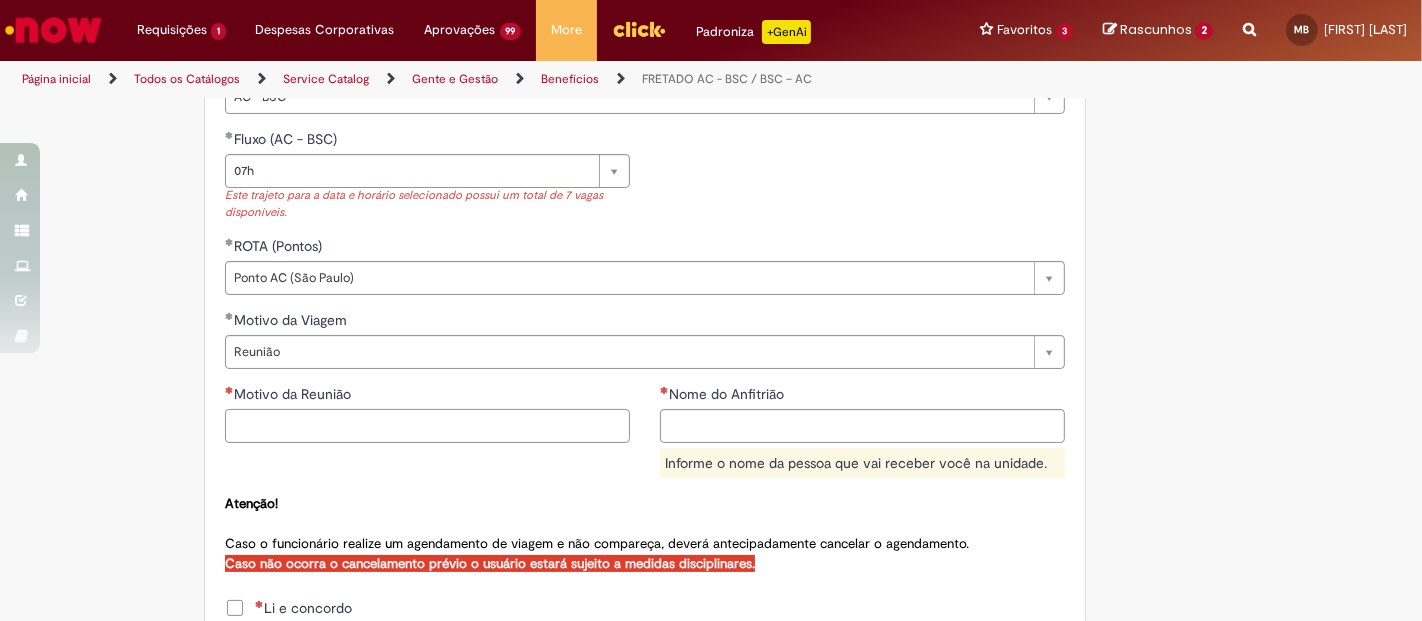 click on "Motivo da Reunião" at bounding box center (427, 426) 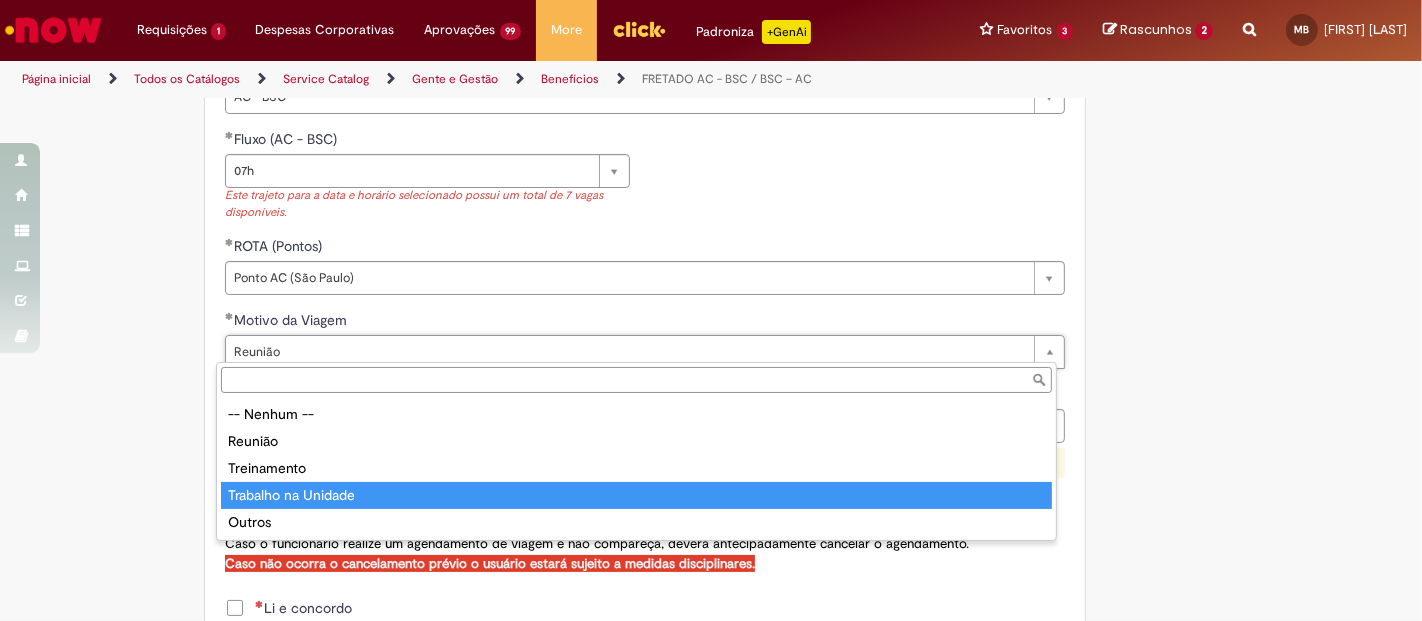 type on "**********" 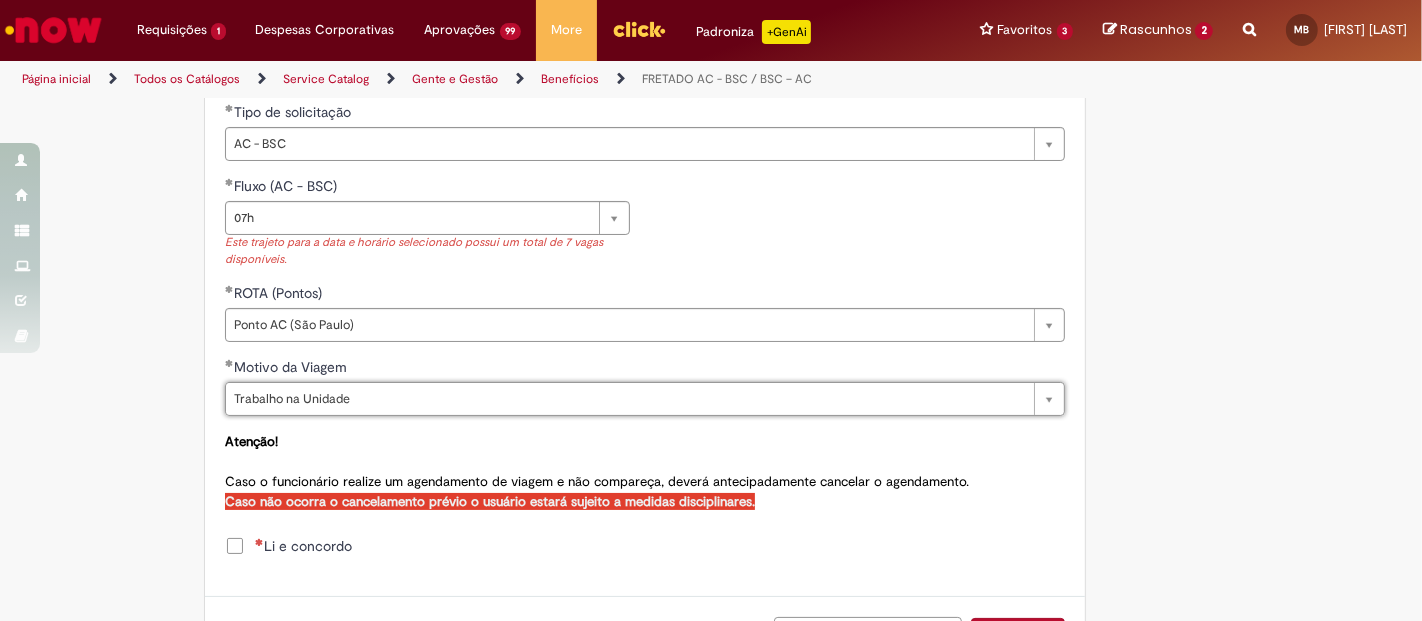 scroll, scrollTop: 989, scrollLeft: 0, axis: vertical 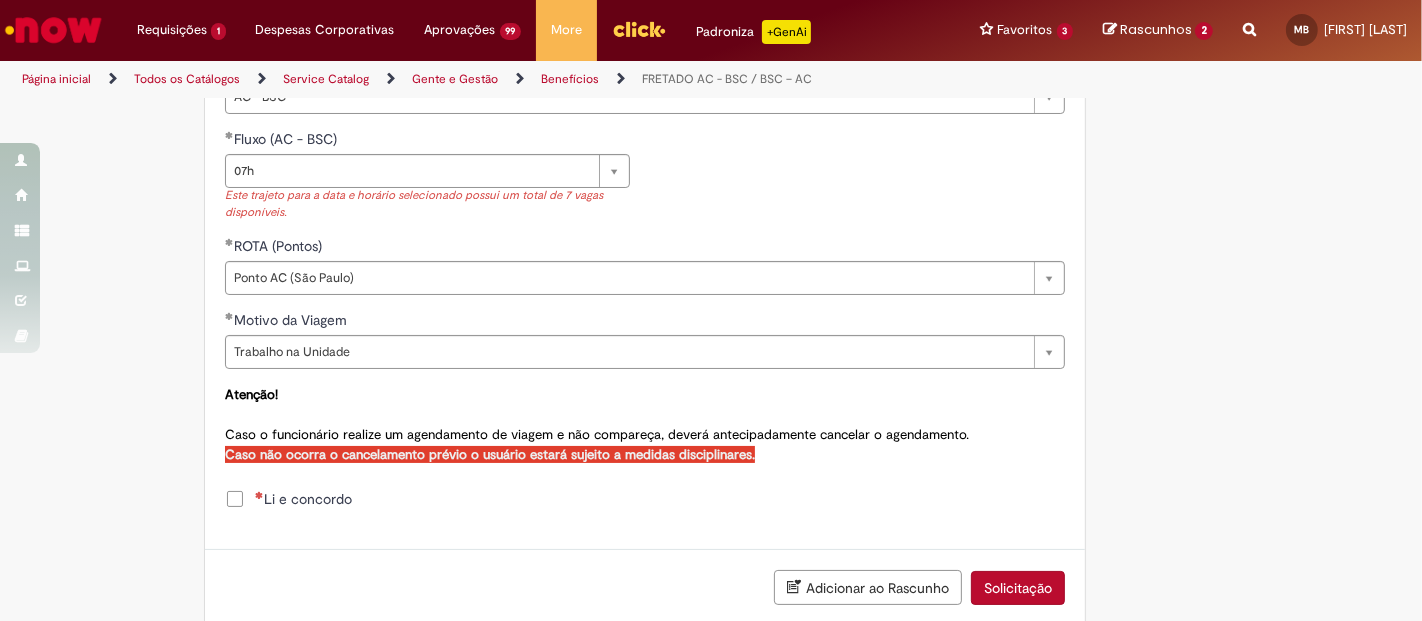 click on "Li e concordo" at bounding box center [303, 499] 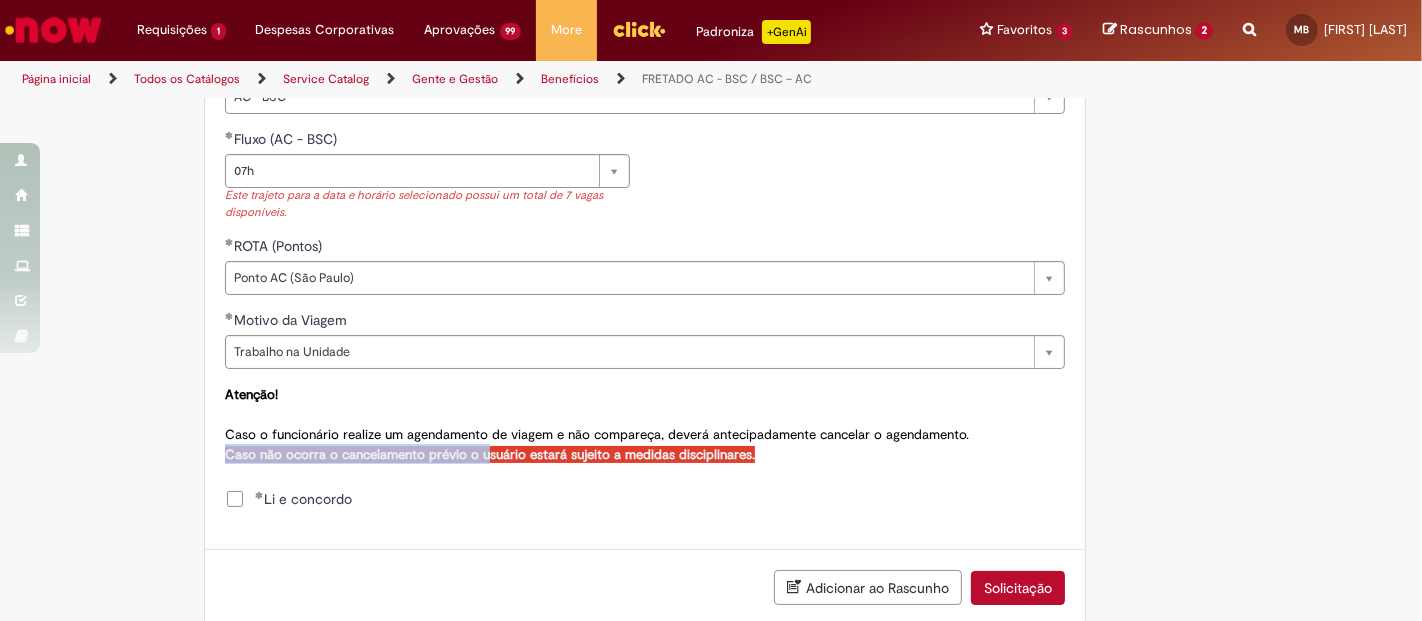drag, startPoint x: 218, startPoint y: 447, endPoint x: 491, endPoint y: 457, distance: 273.18307 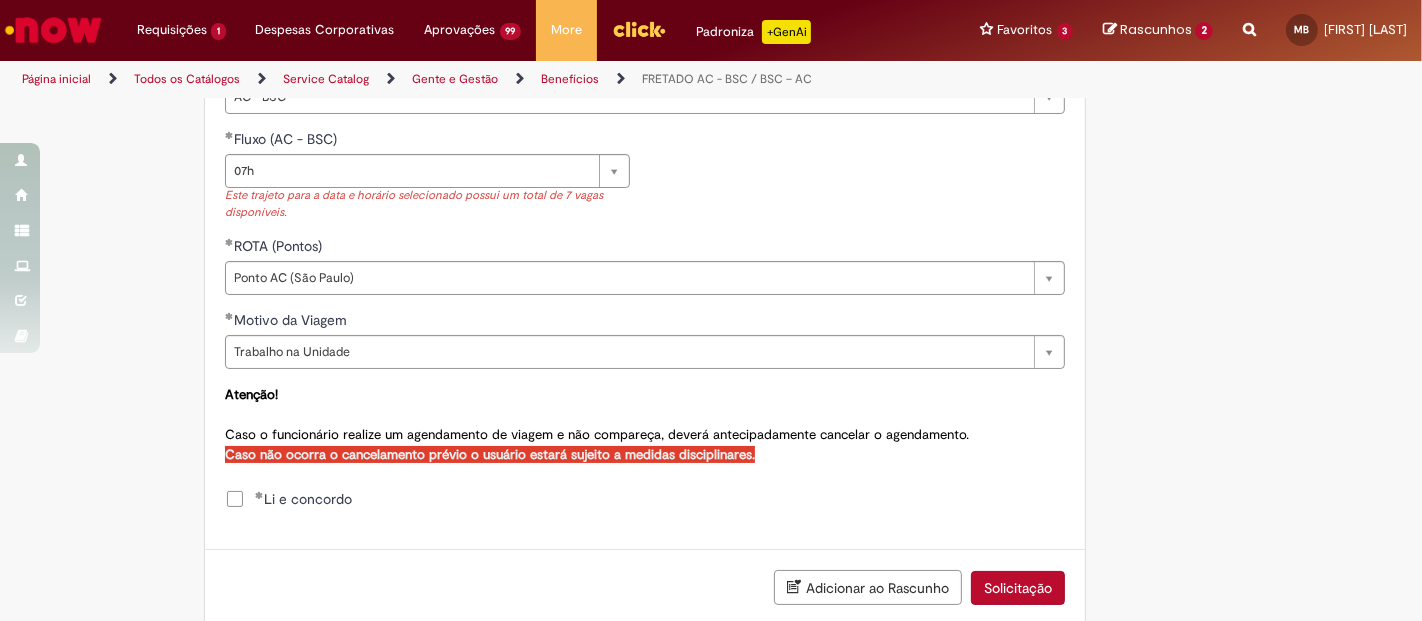 click on "Atenção! Caso o funcionário realize um agendamento de viagem e não compareça, deverá antecipadamente cancelar o agendamento.  Caso não ocorra o cancelamento prévio o usuário estará sujeito a medidas disciplinares." at bounding box center (645, 424) 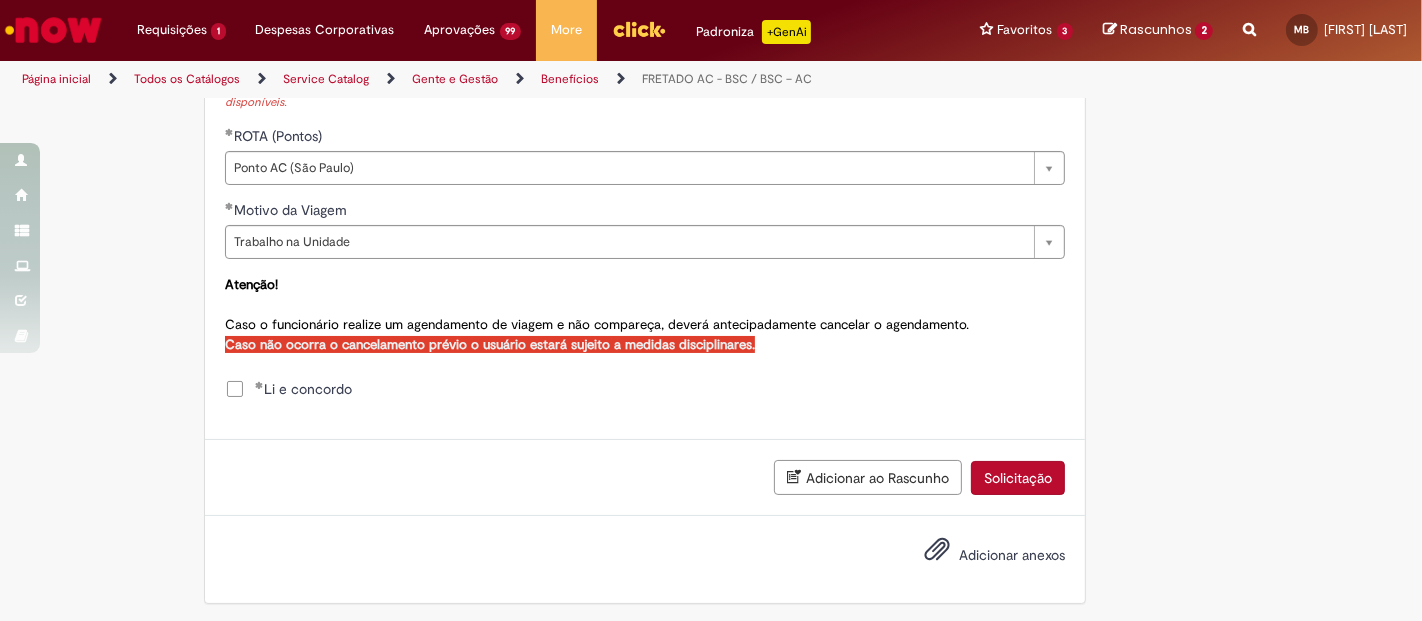 click on "Solicitação" at bounding box center [1018, 478] 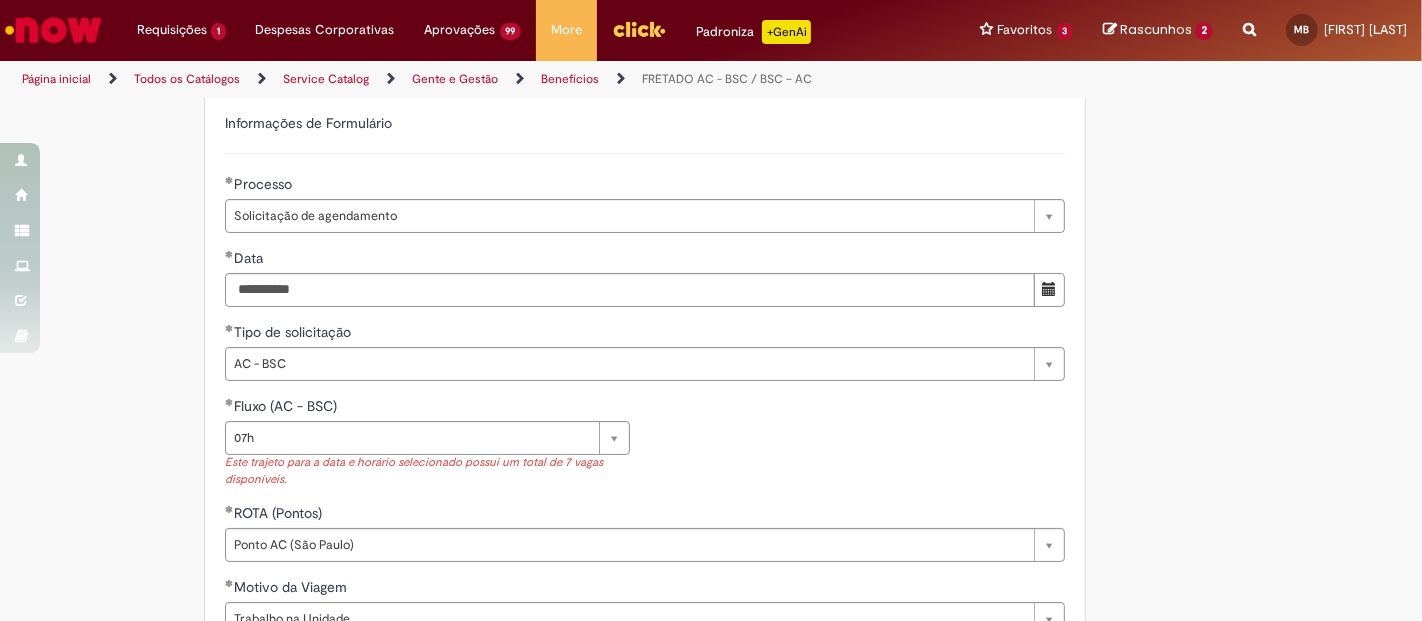 scroll, scrollTop: 720, scrollLeft: 0, axis: vertical 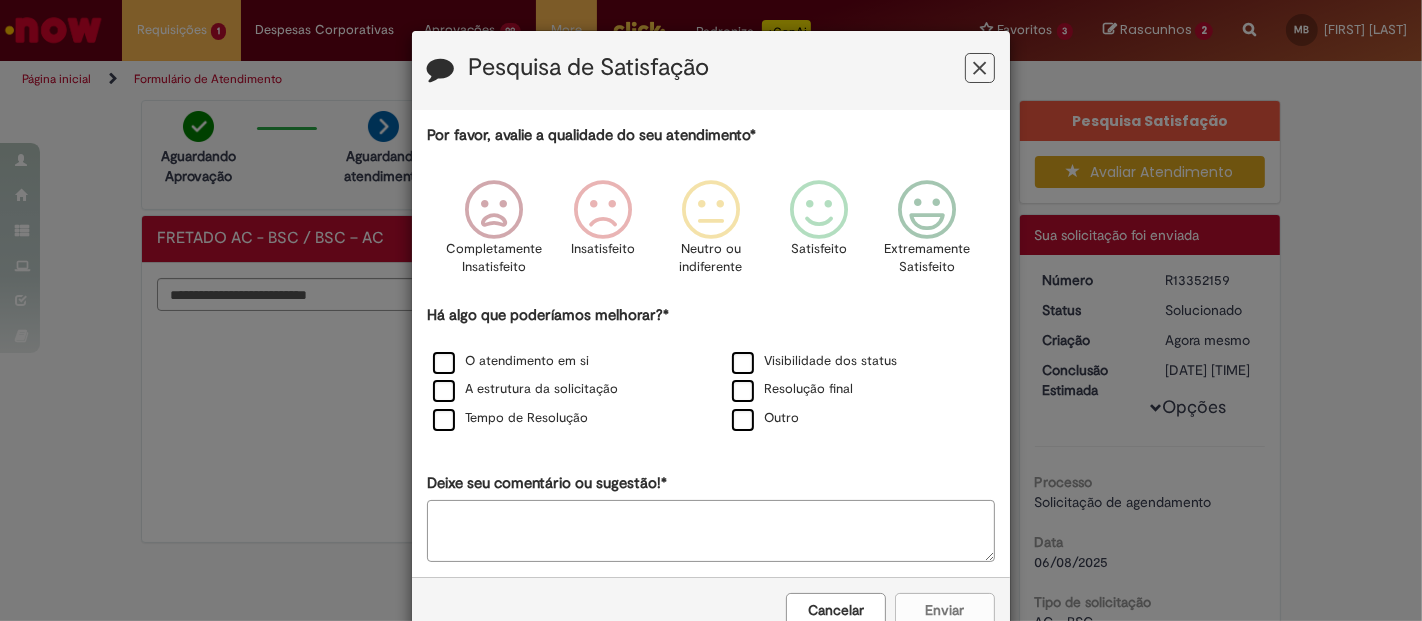 click at bounding box center [980, 68] 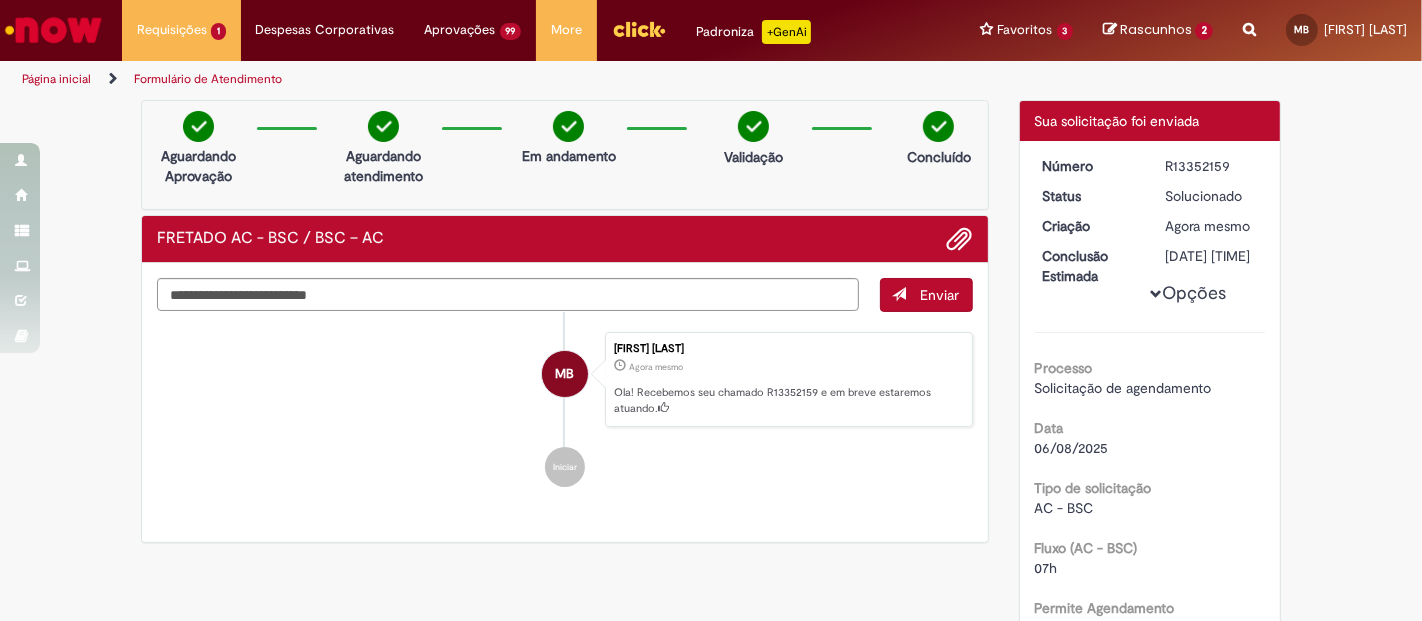 click at bounding box center [53, 30] 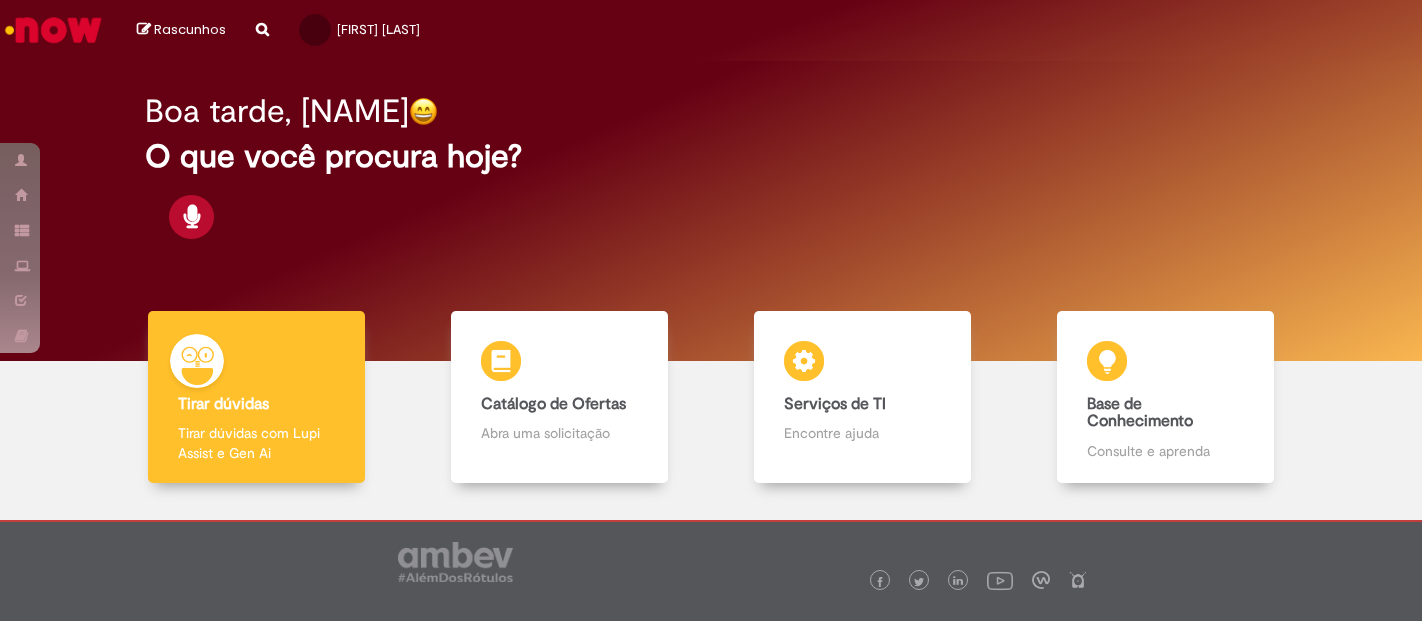 scroll, scrollTop: 0, scrollLeft: 0, axis: both 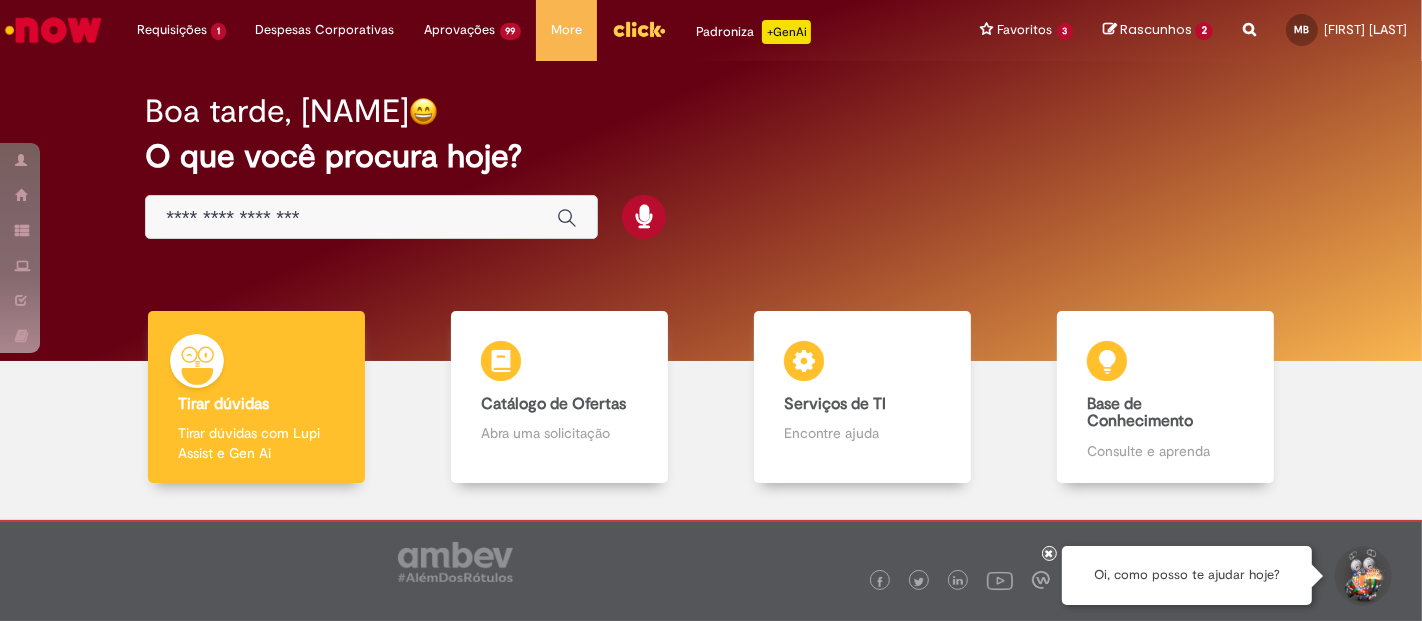 click at bounding box center (351, 218) 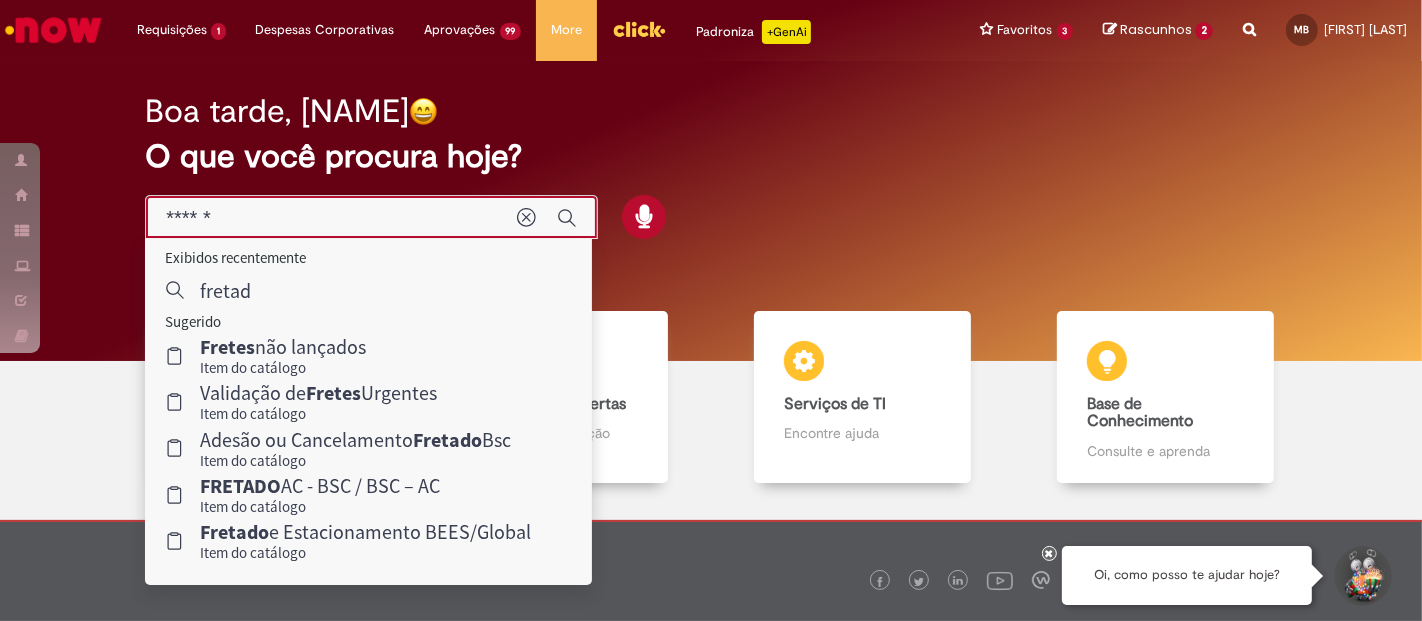 type on "*******" 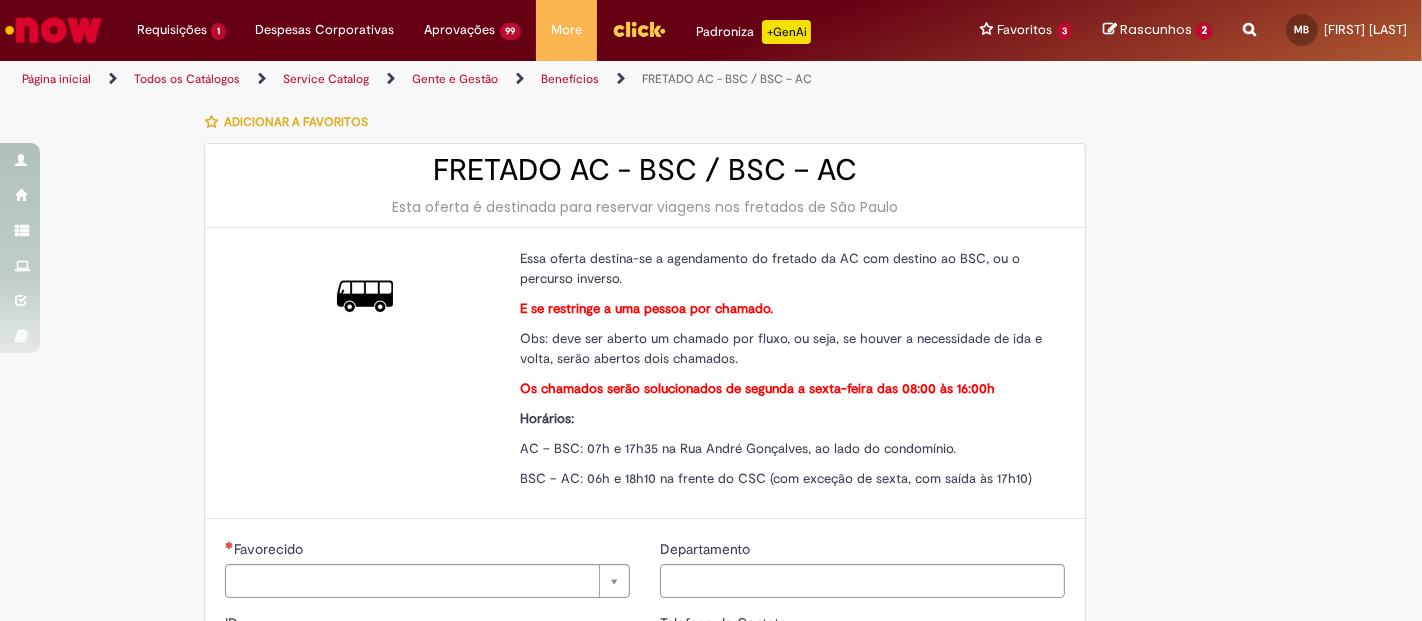 type on "********" 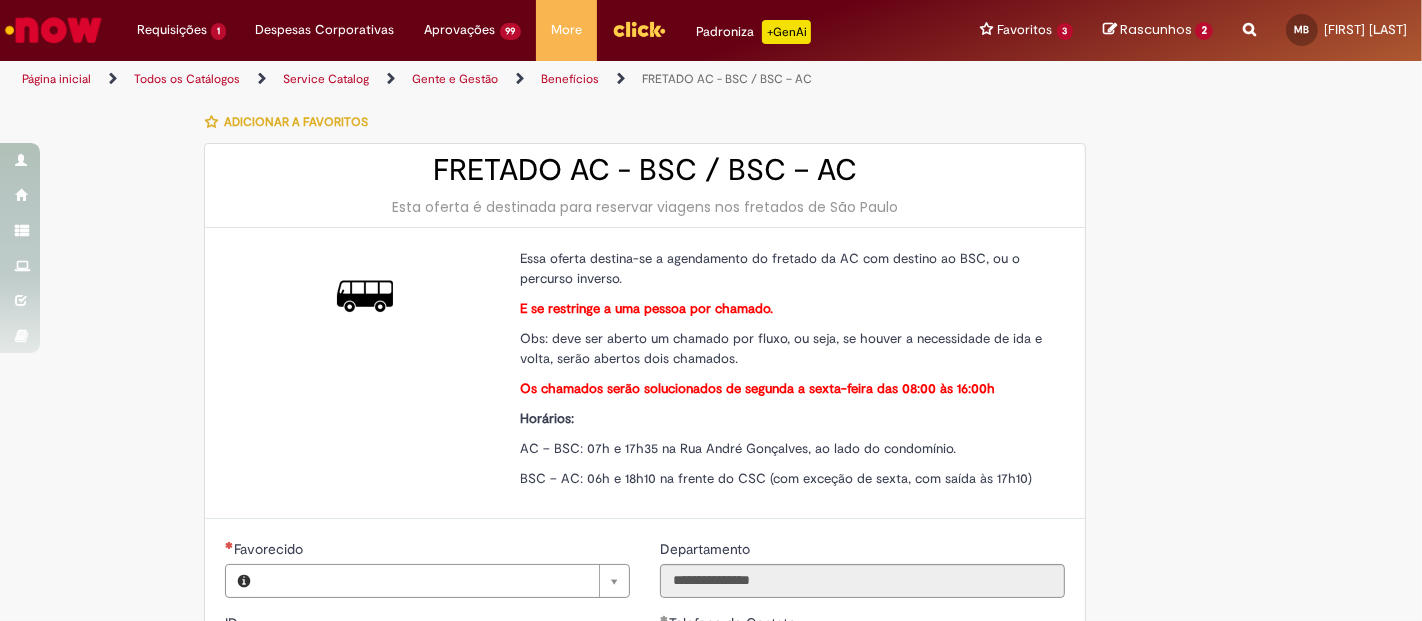 type on "**********" 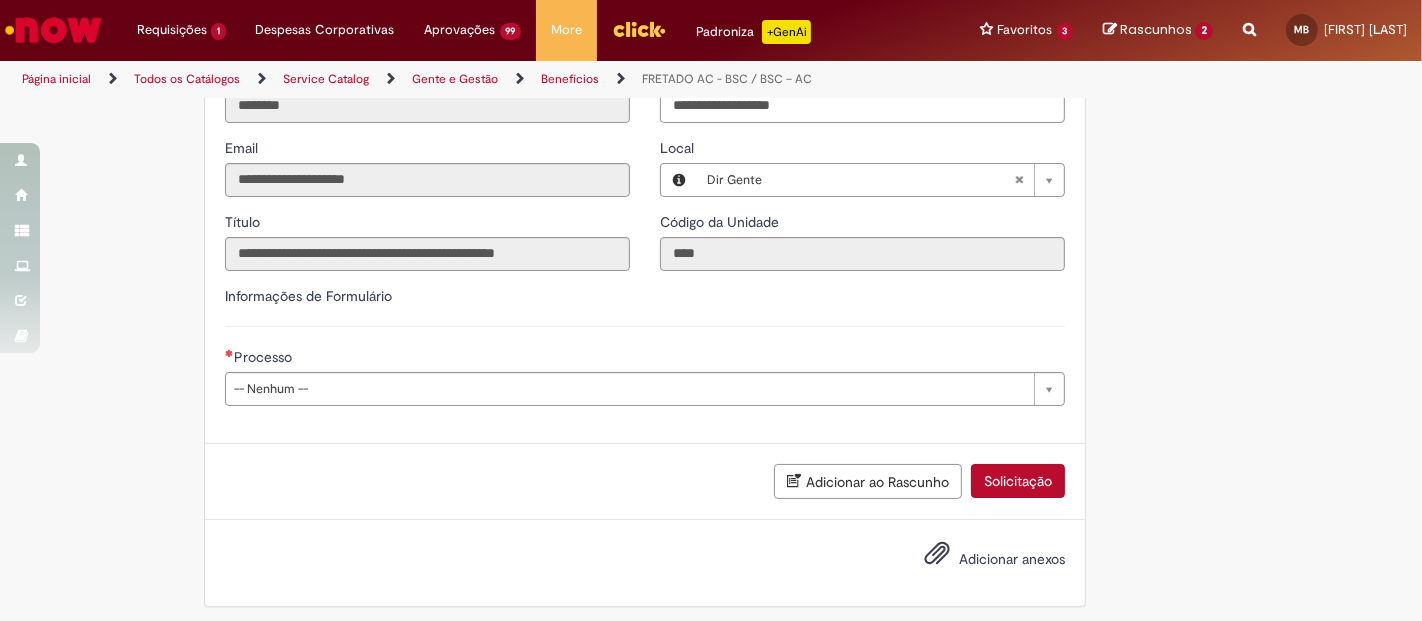 scroll, scrollTop: 553, scrollLeft: 0, axis: vertical 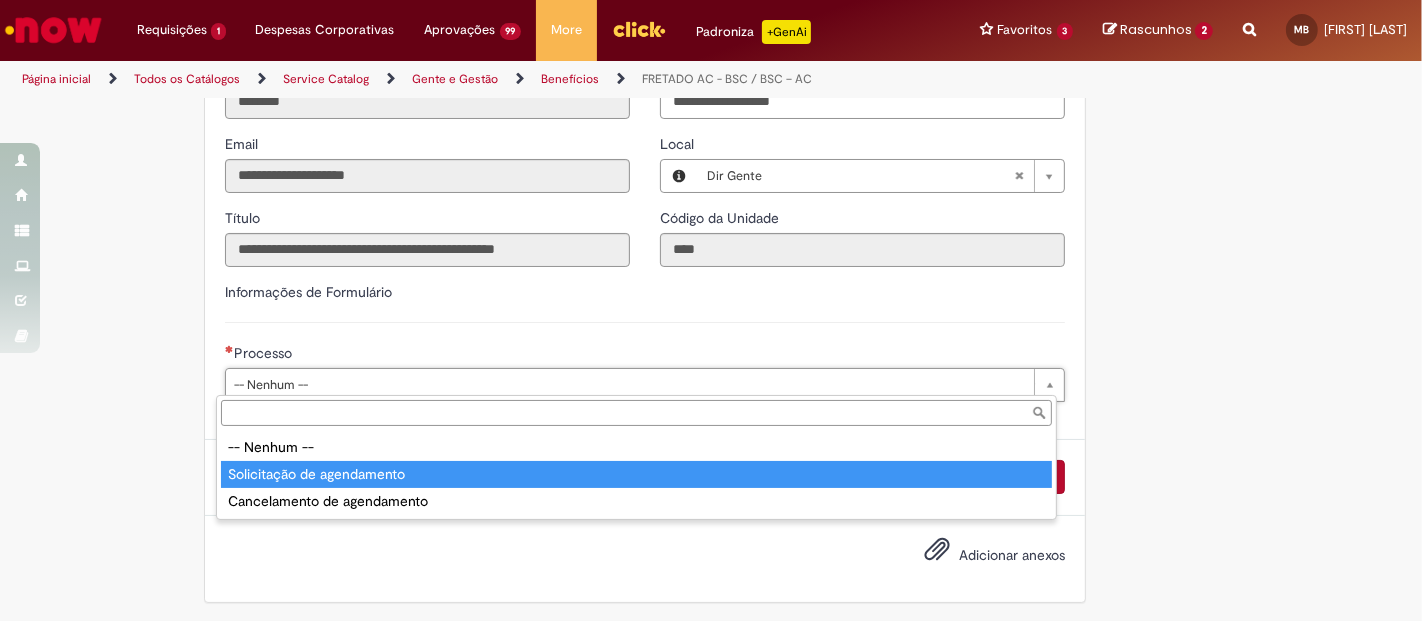 type on "**********" 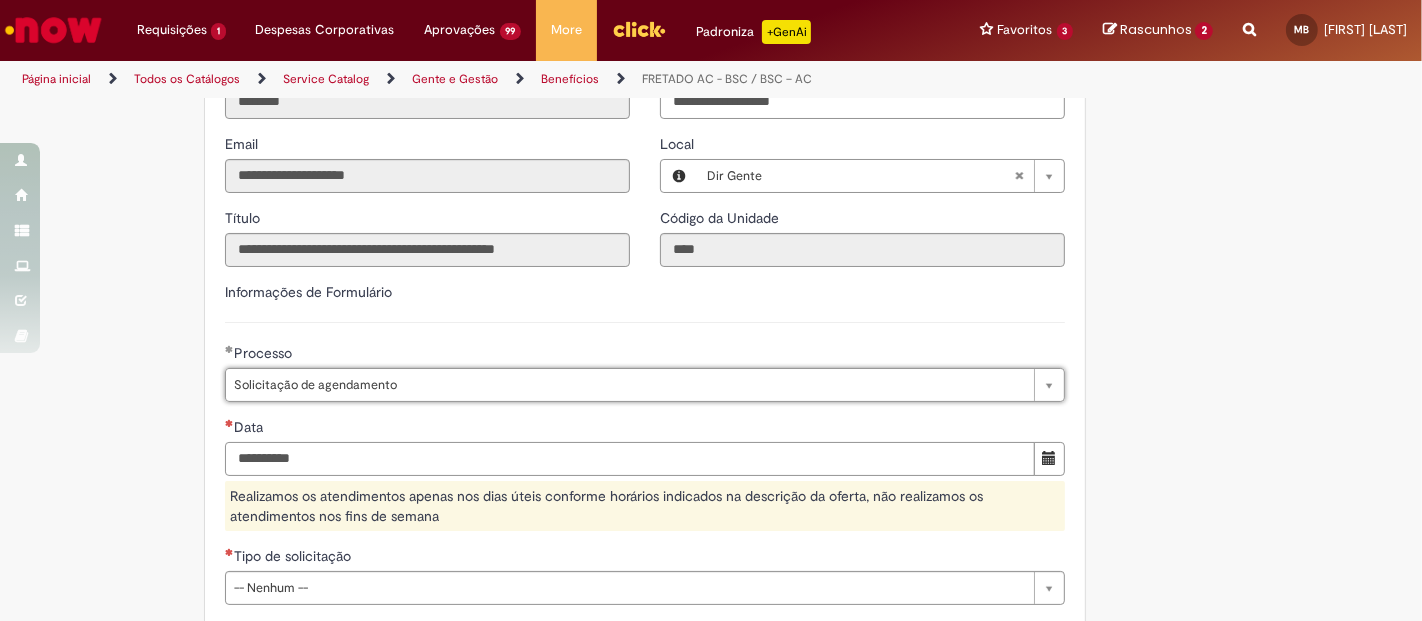 click on "Data" at bounding box center [630, 459] 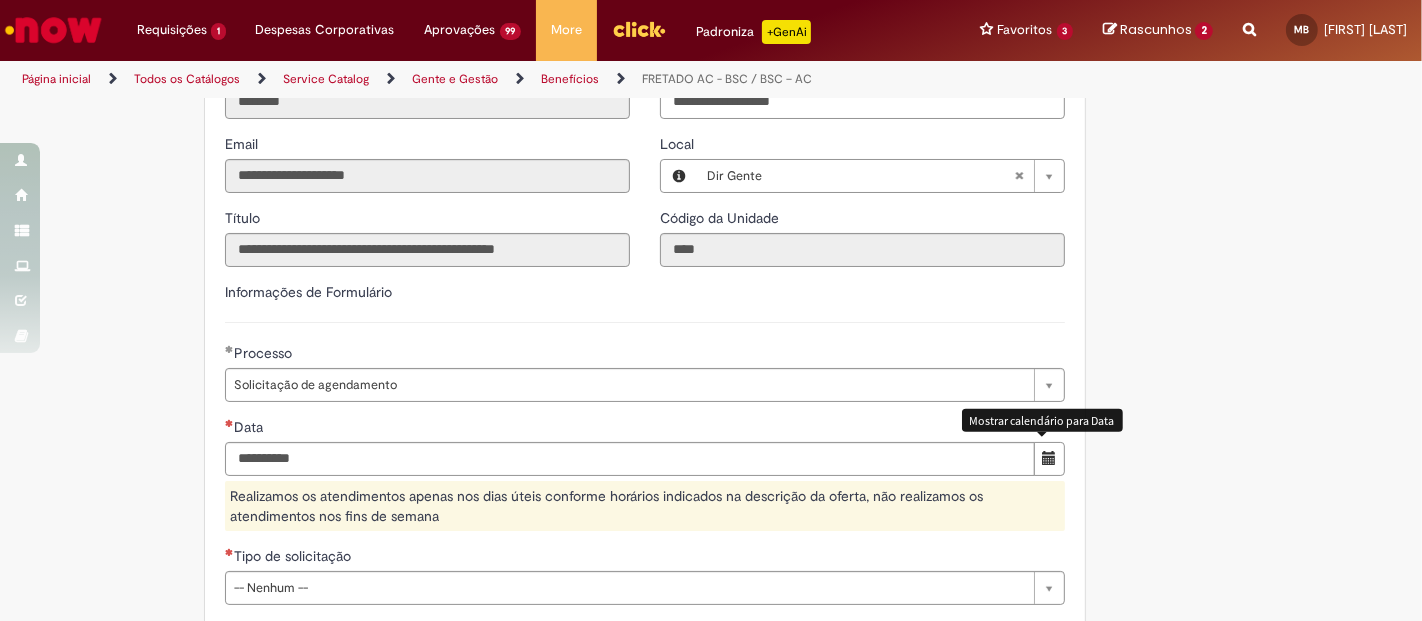 click at bounding box center (1049, 459) 